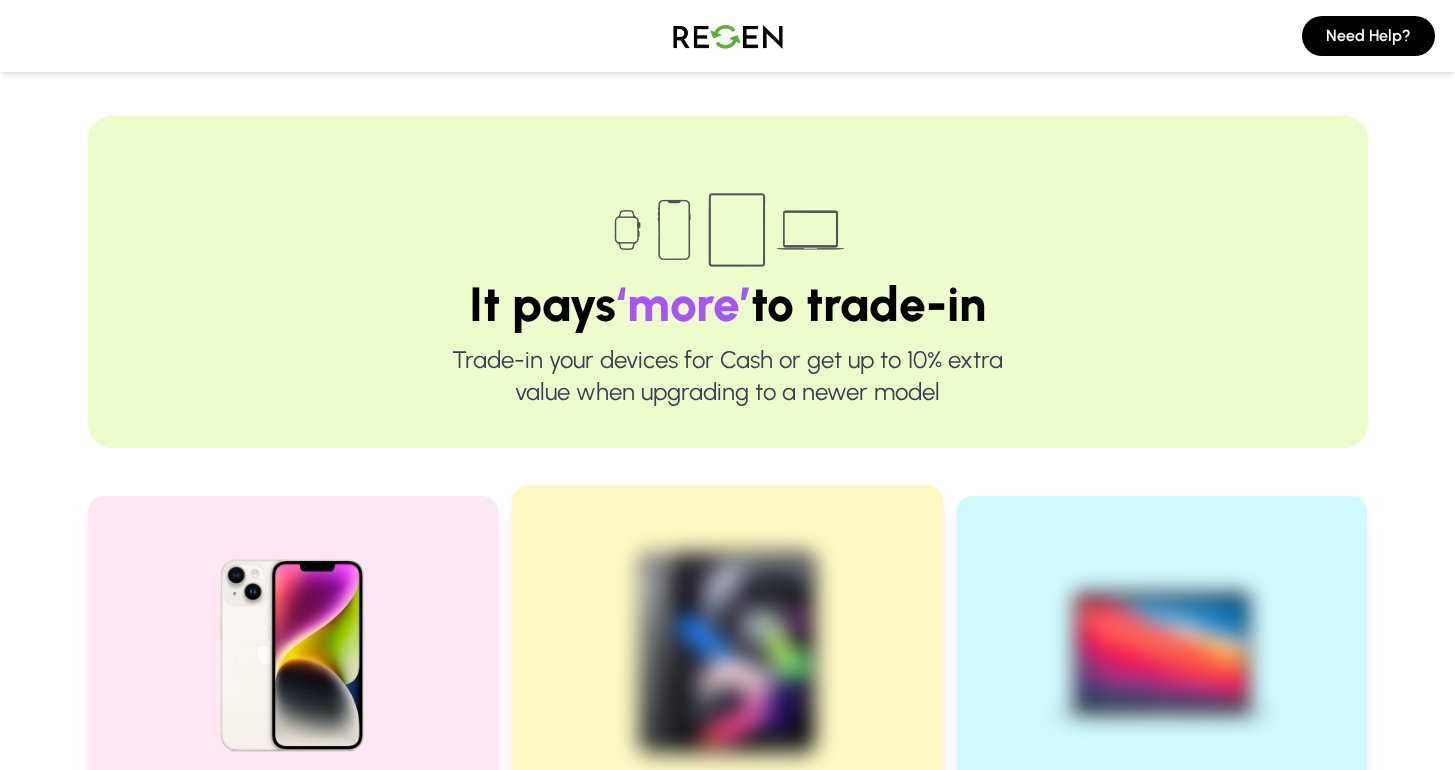scroll, scrollTop: 462, scrollLeft: 0, axis: vertical 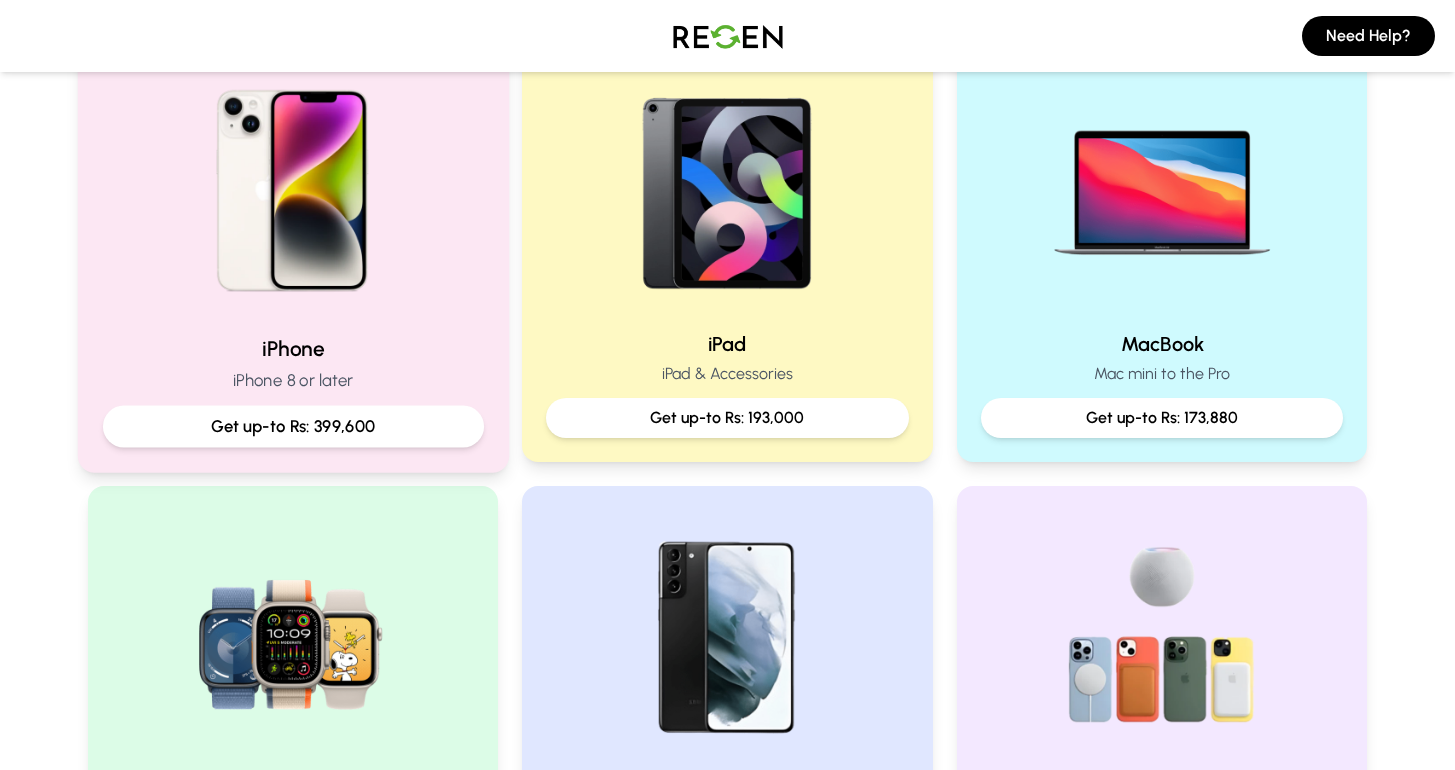 click on "iPhone iPhone 8 or later Get up-to Rs: 399,600" at bounding box center [292, 247] 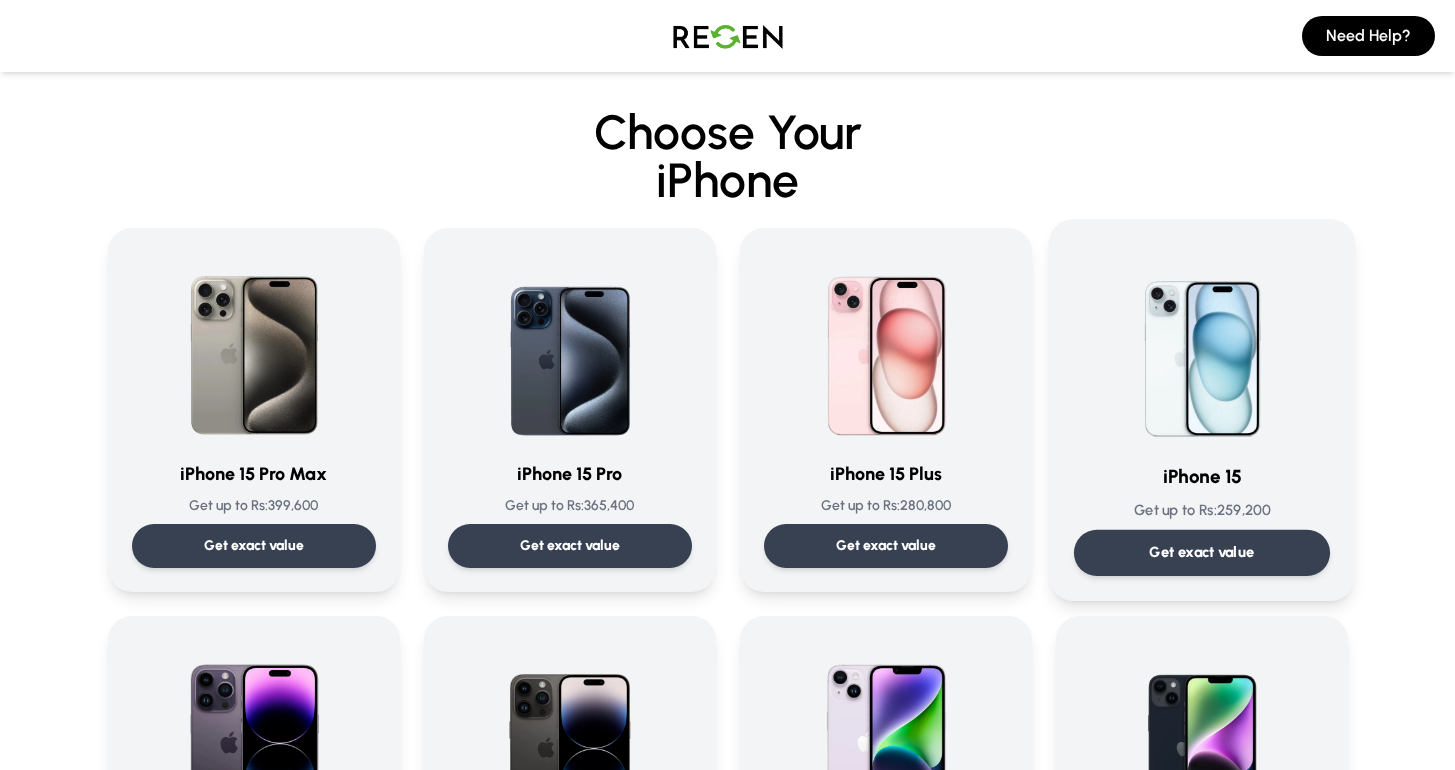 click on "iPhone 15 Get up to Rs:  259,200 Get exact value" at bounding box center [1201, 410] 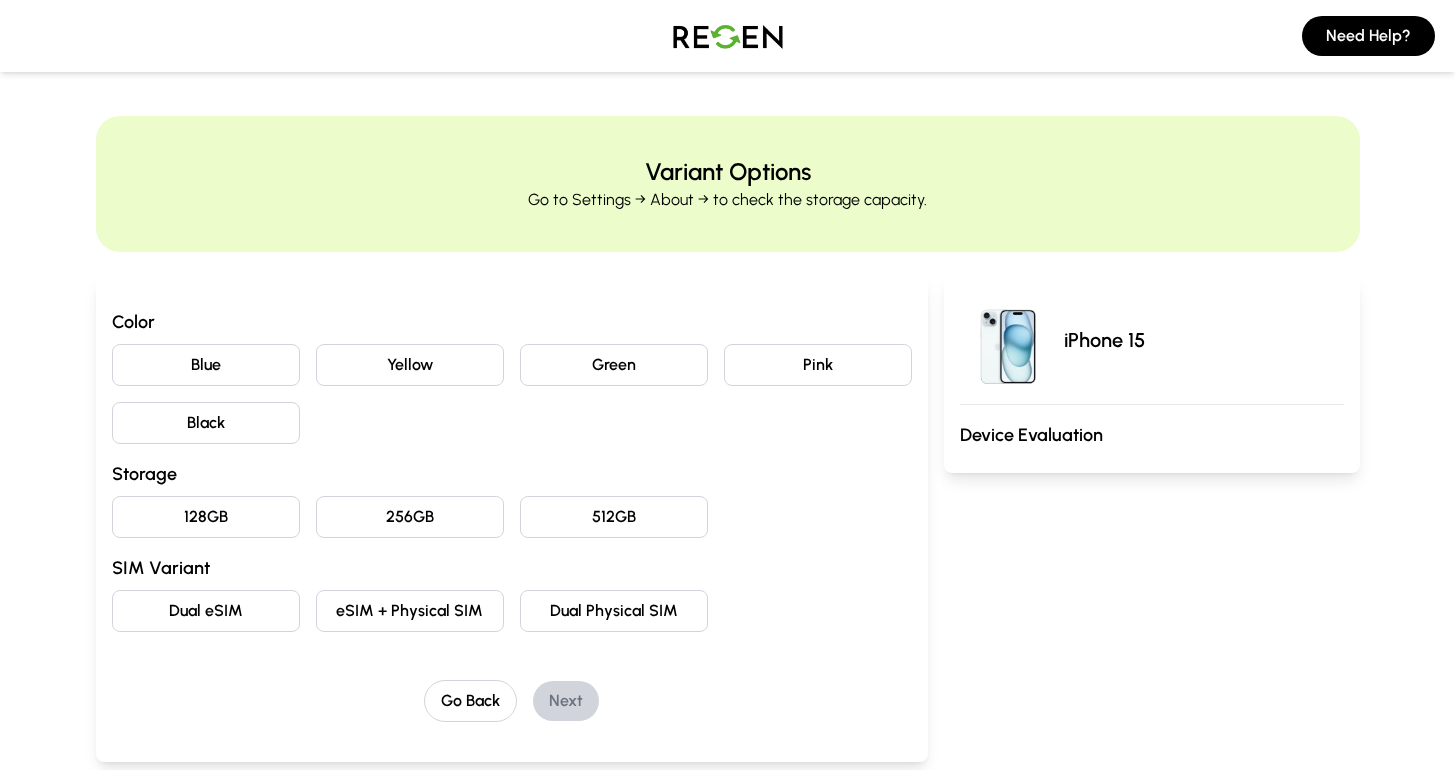 click on "Black" at bounding box center (206, 423) 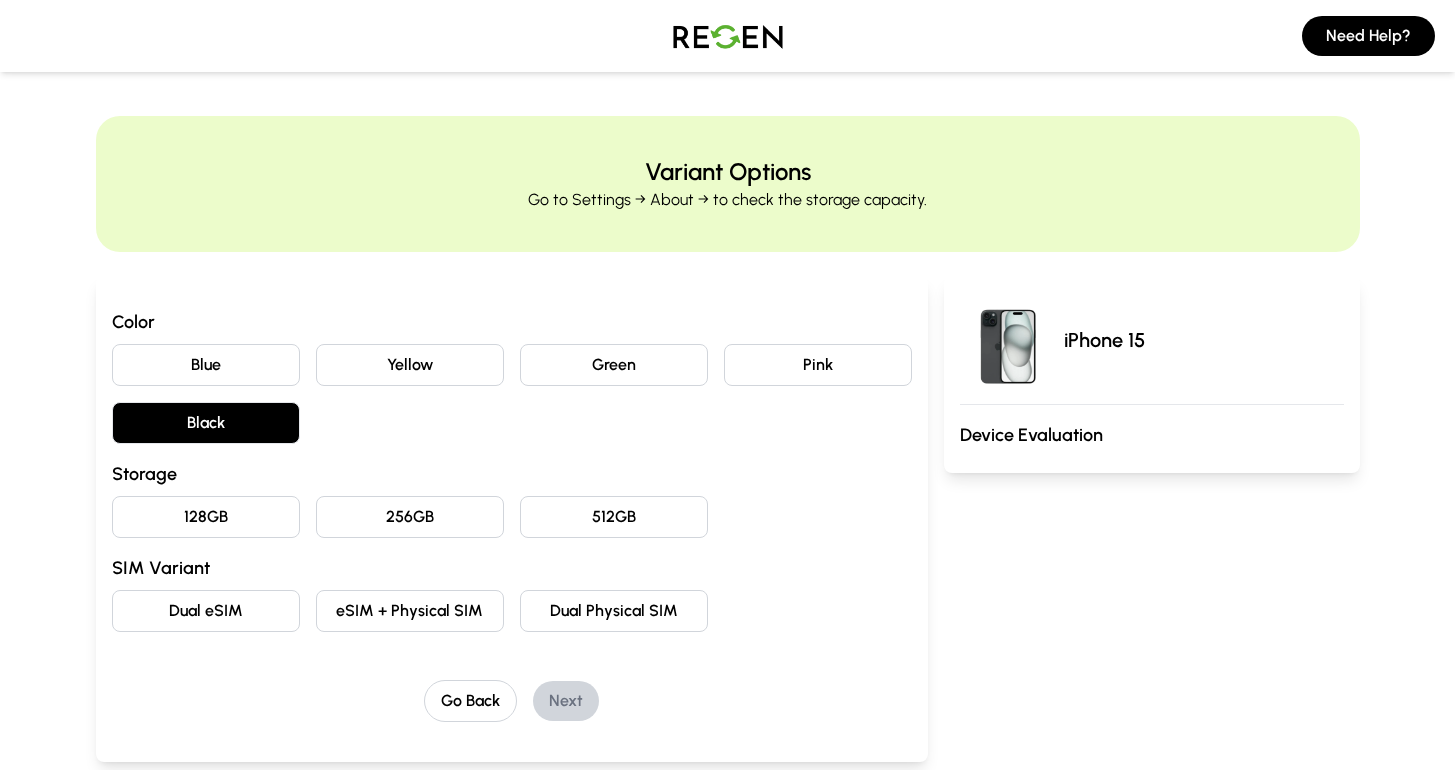 click on "128GB" at bounding box center [206, 517] 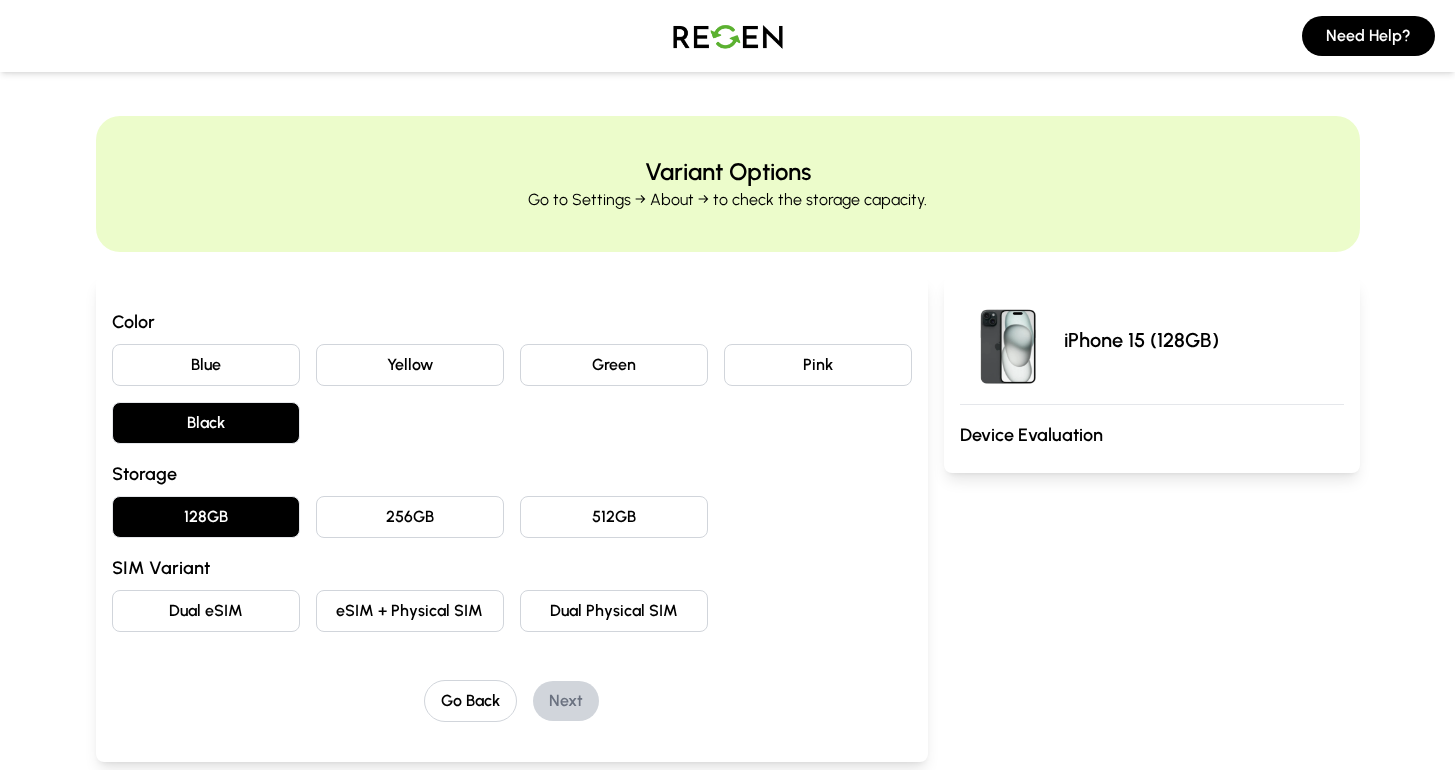 click on "eSIM + Physical SIM" at bounding box center [410, 611] 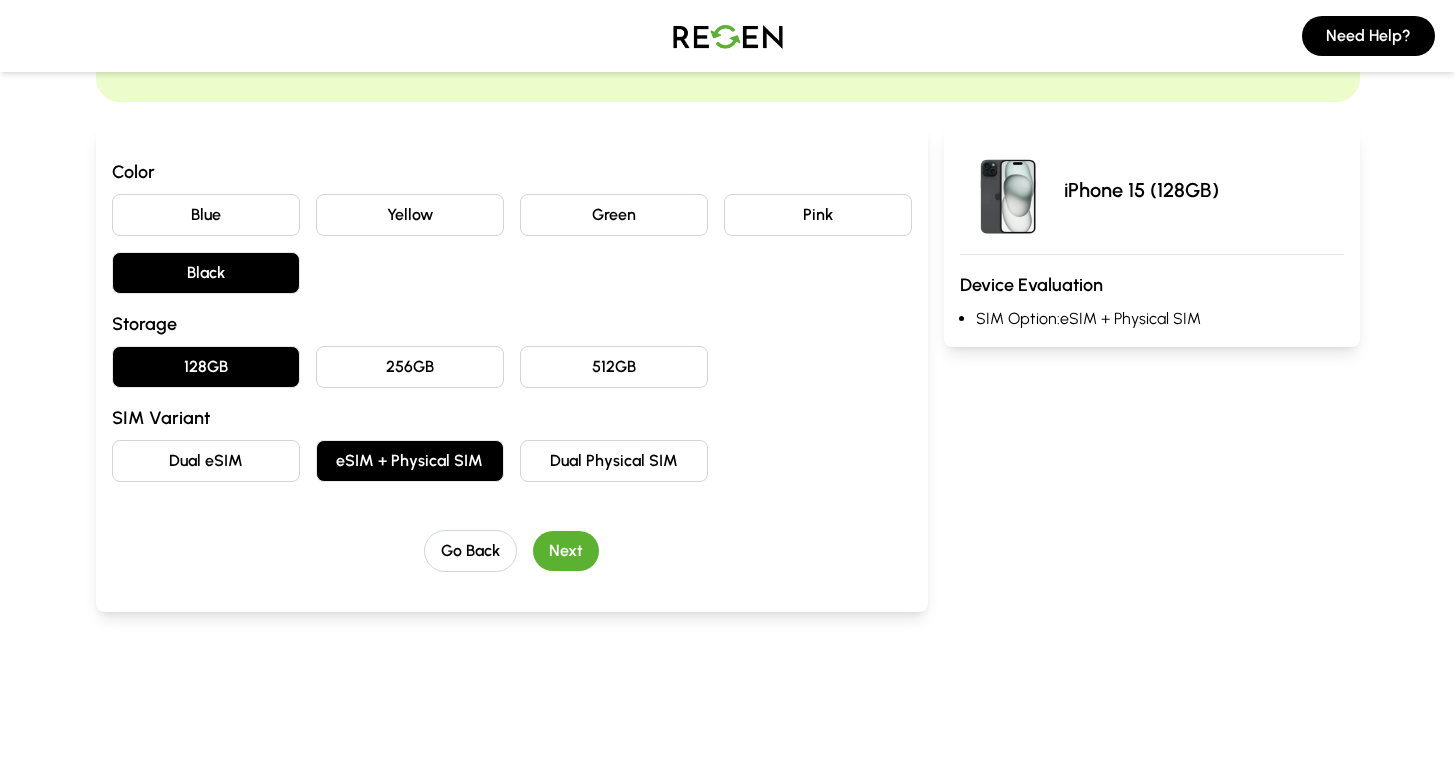 click on "Next" at bounding box center [566, 551] 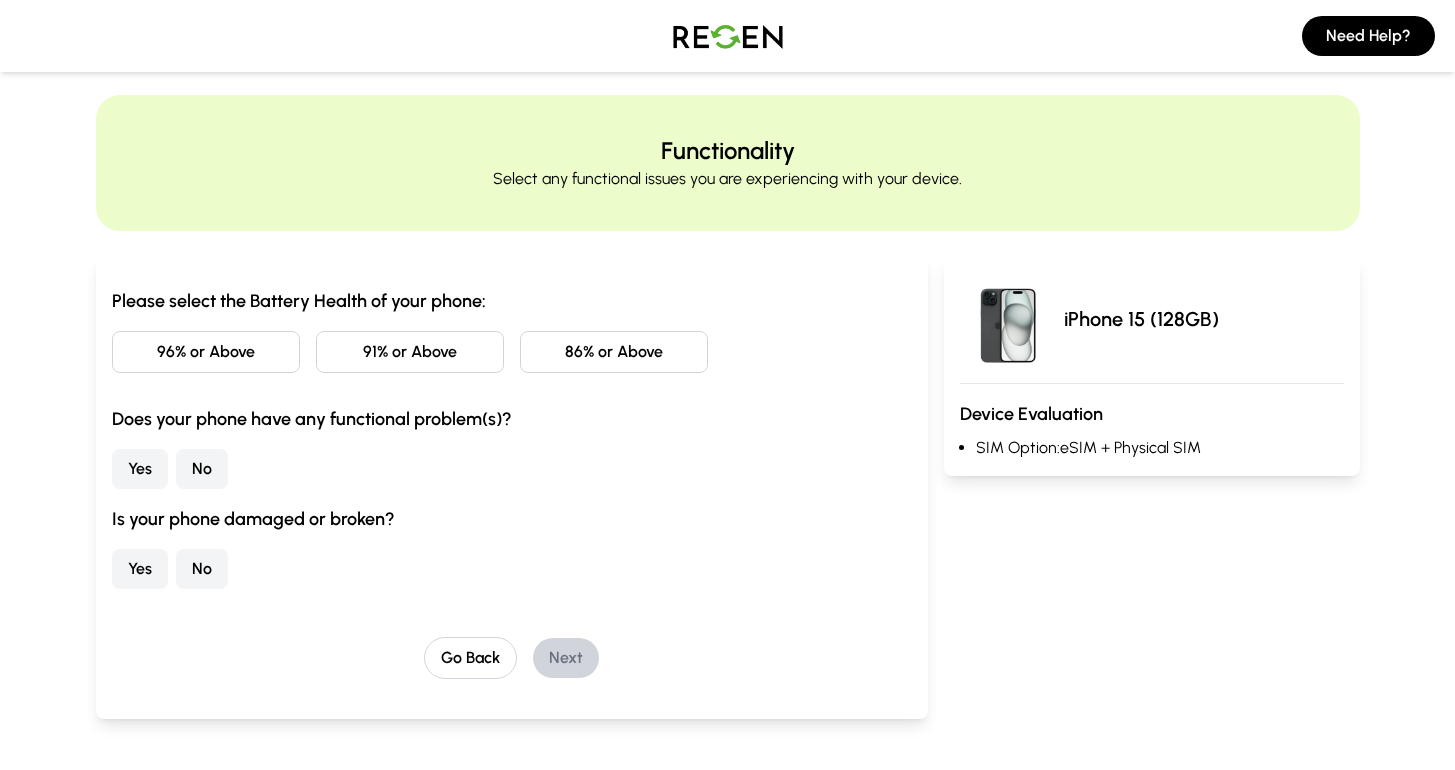 scroll, scrollTop: 0, scrollLeft: 0, axis: both 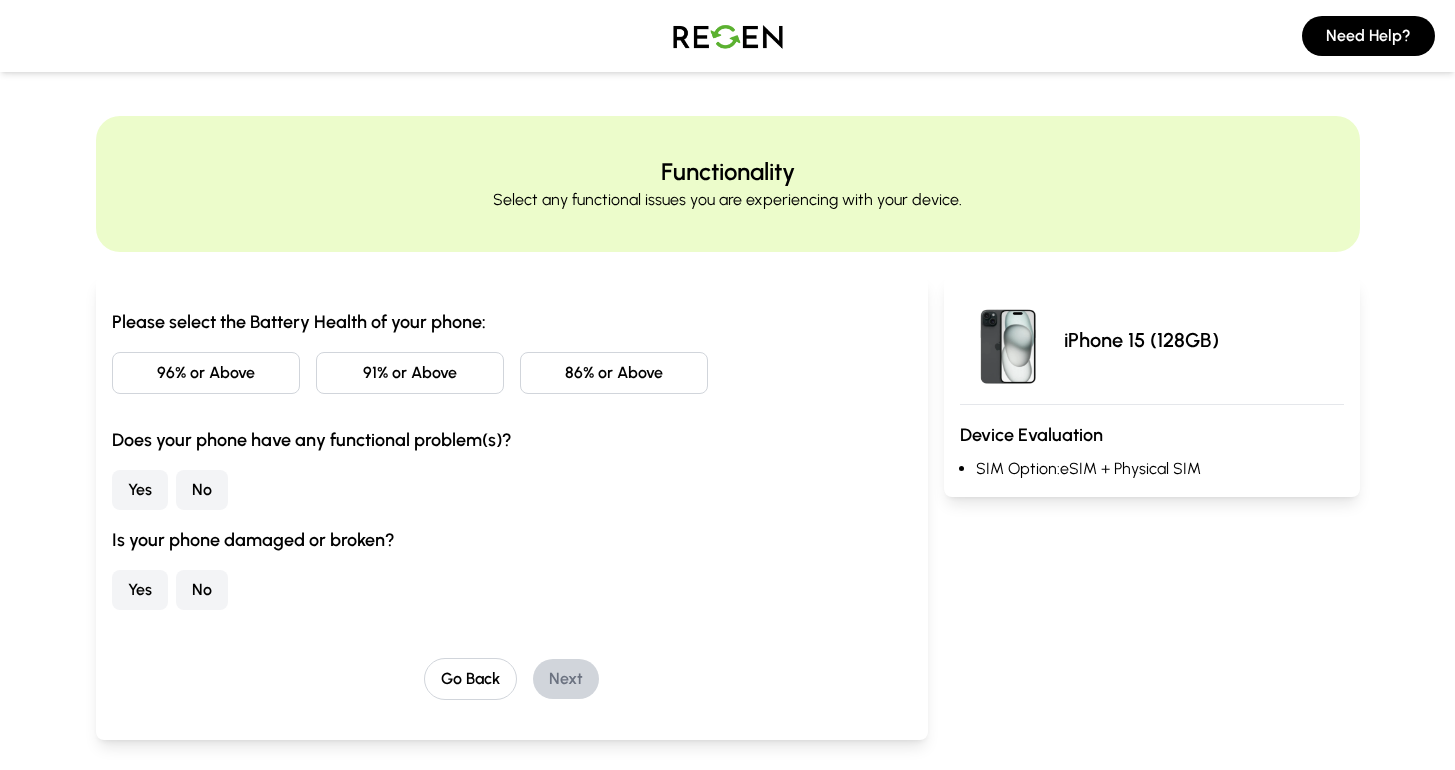 click on "96% or Above" at bounding box center [206, 373] 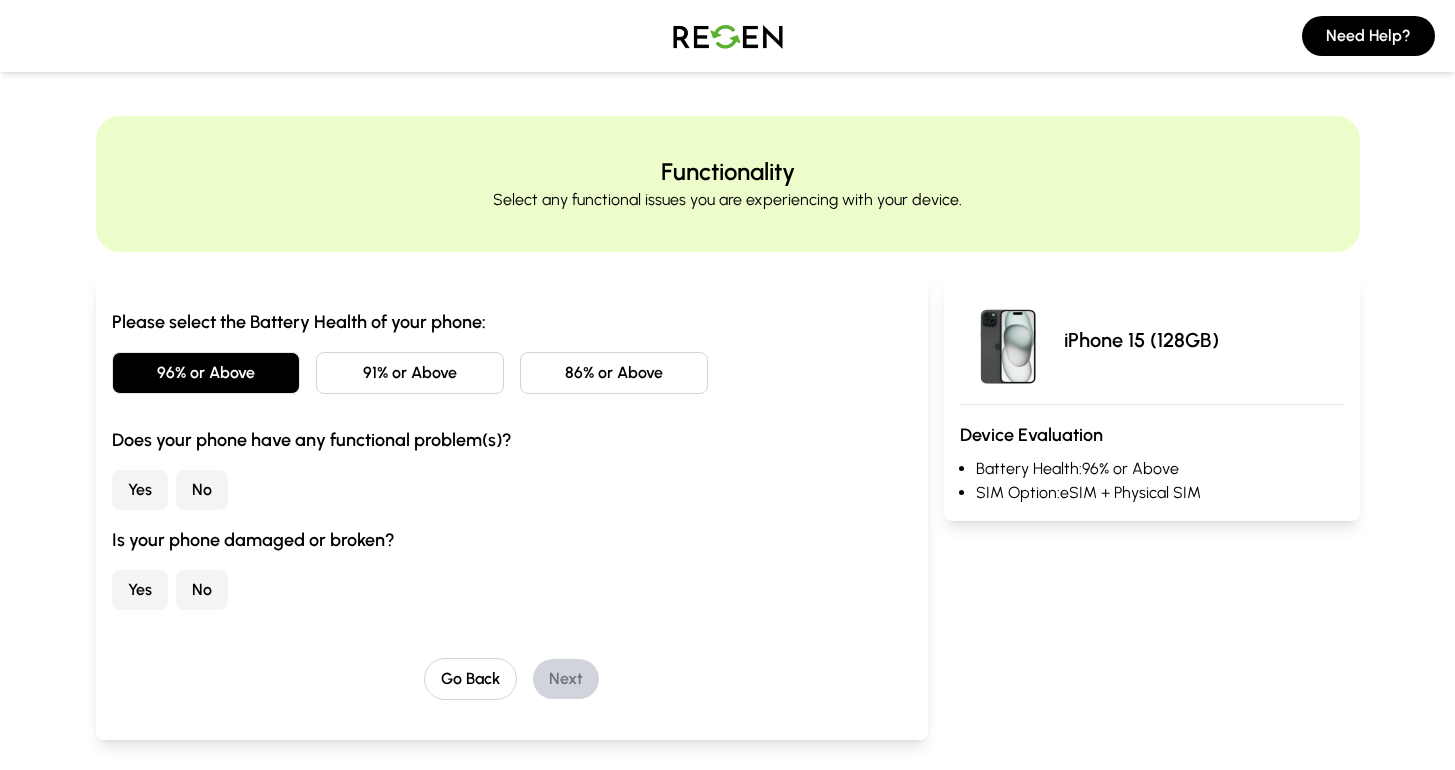 click on "No" at bounding box center [202, 490] 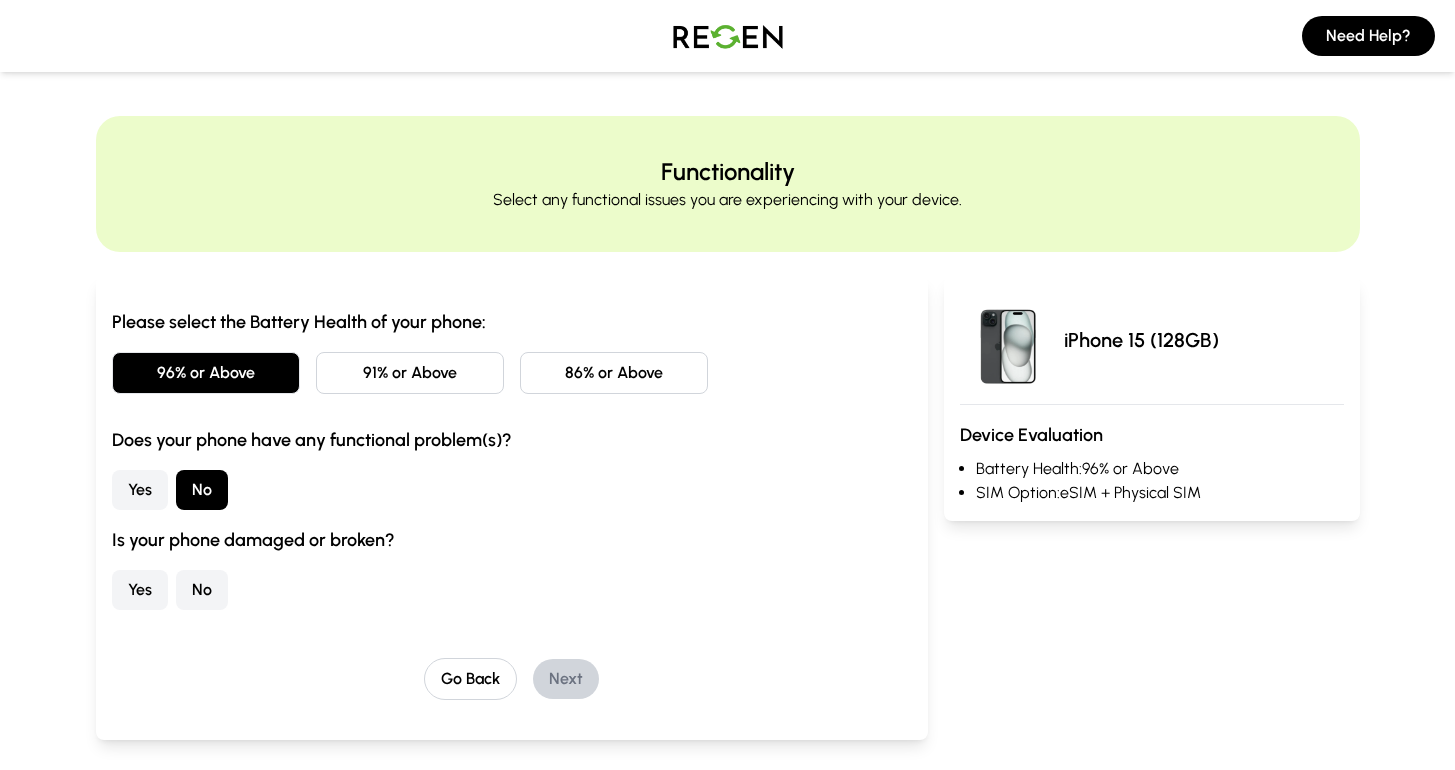 click on "No" at bounding box center [202, 590] 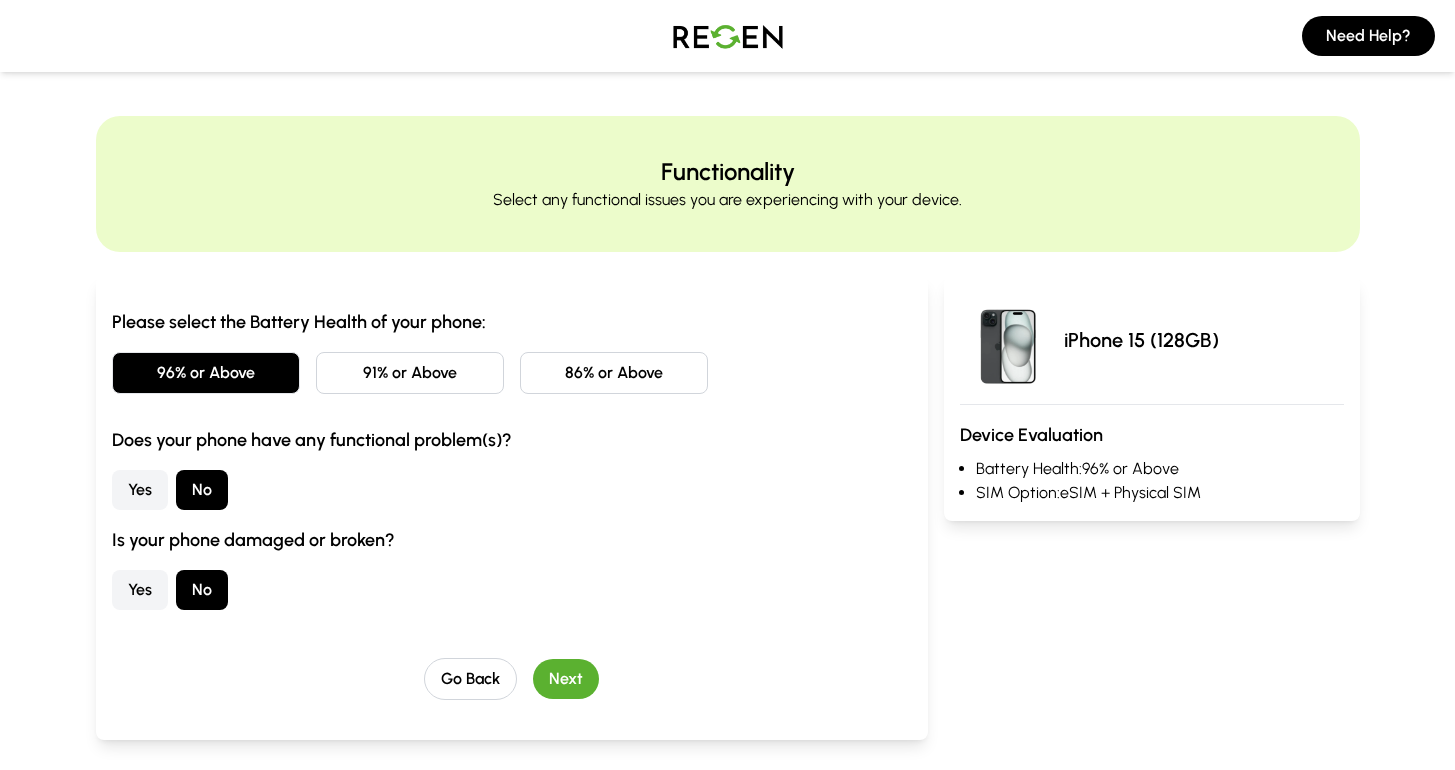 click on "Next" at bounding box center [566, 679] 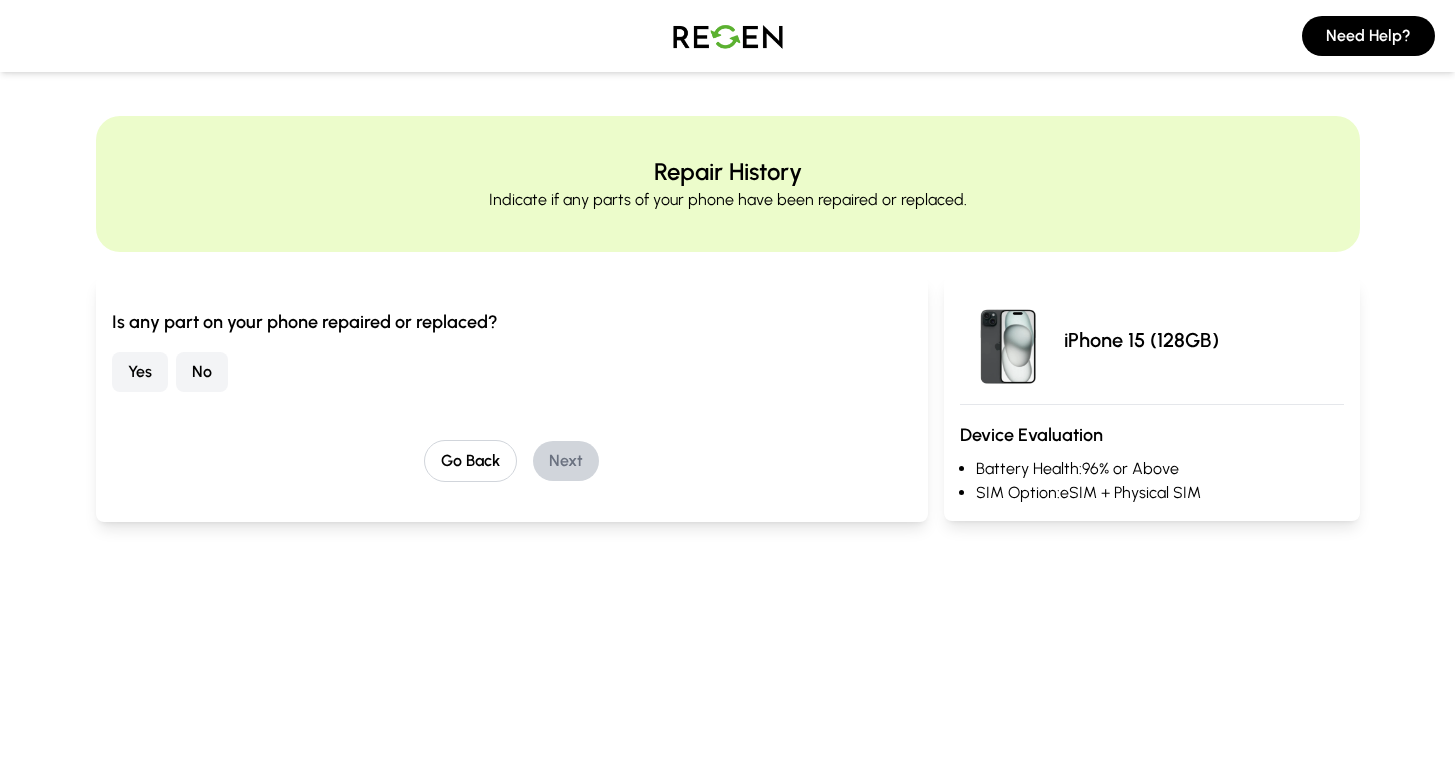click on "No" at bounding box center (202, 372) 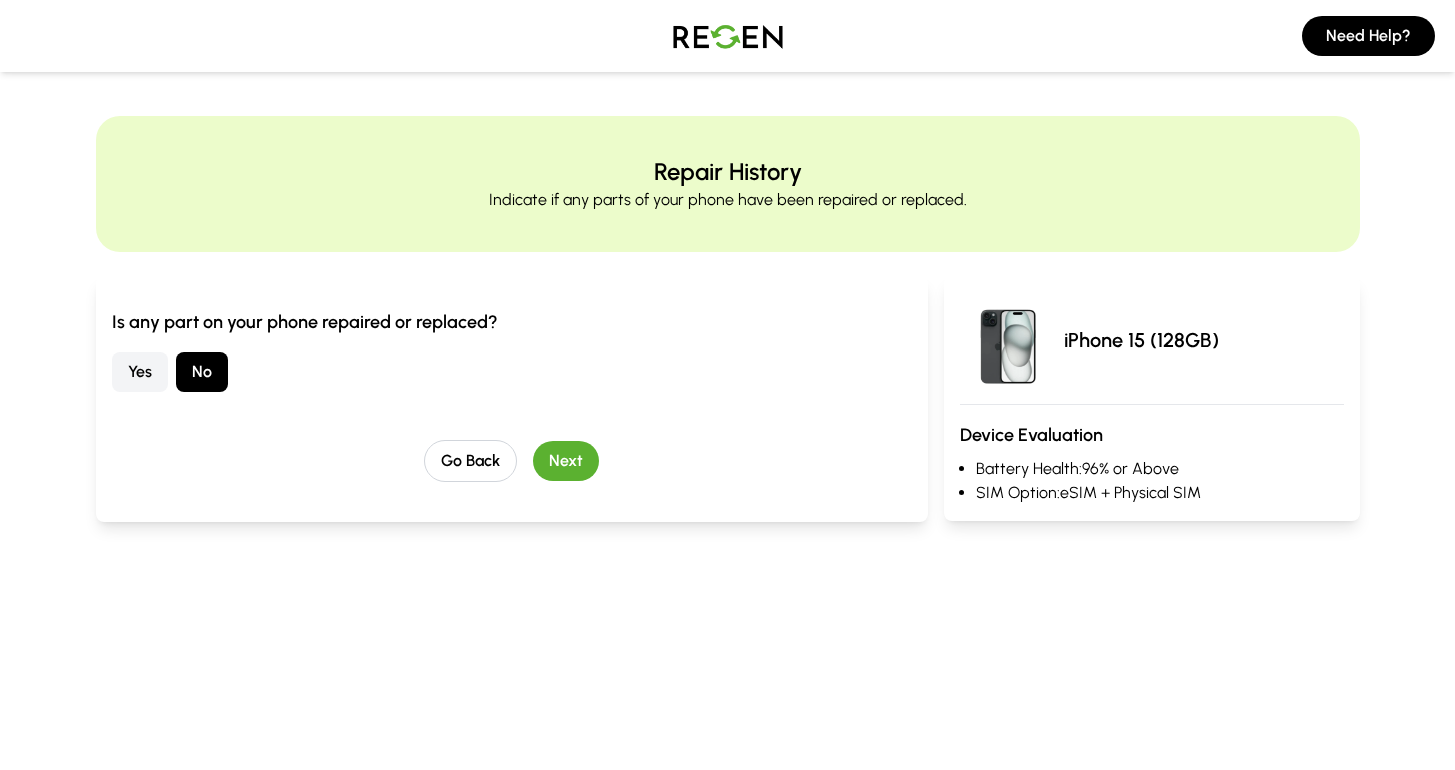 click on "Next" at bounding box center [566, 461] 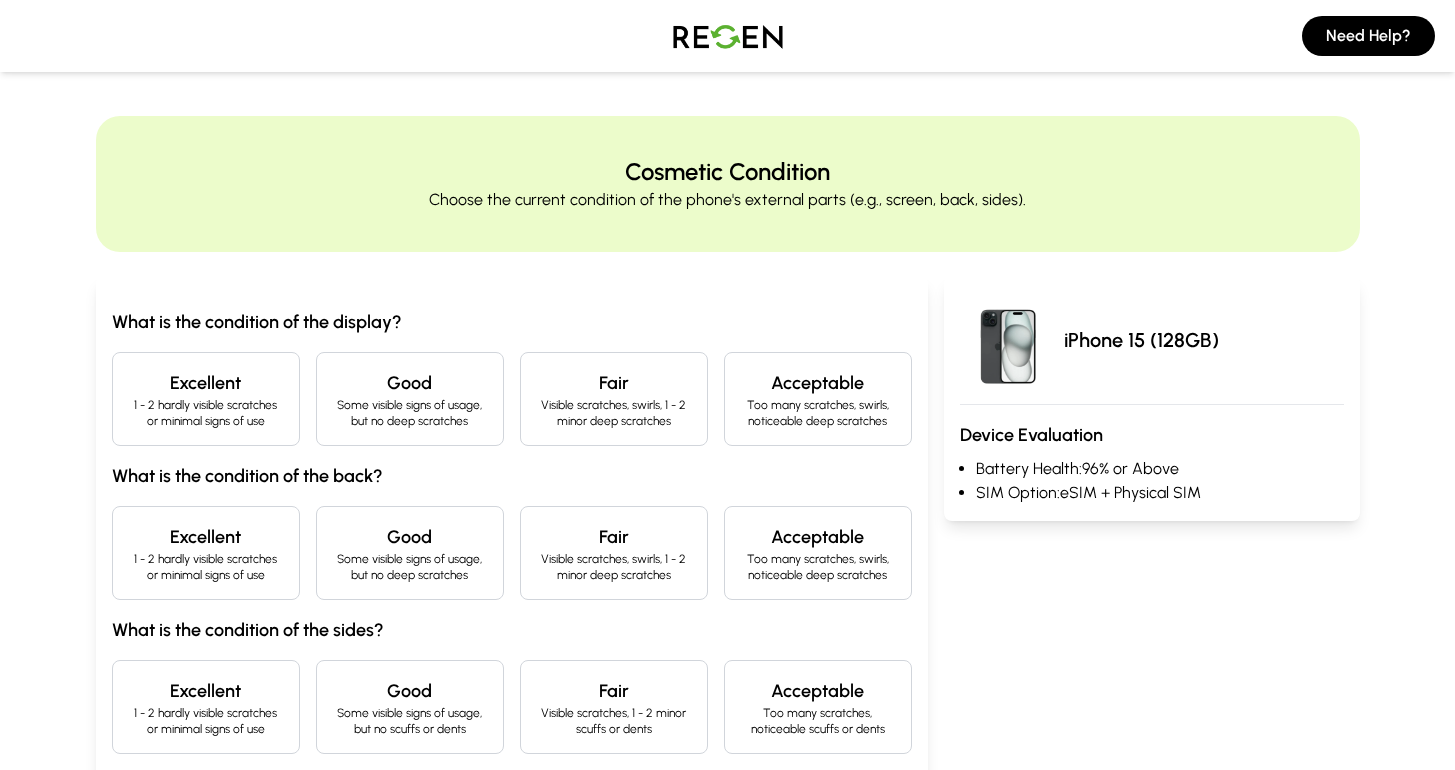 click on "1 - 2 hardly visible scratches or minimal signs of use" at bounding box center (206, 413) 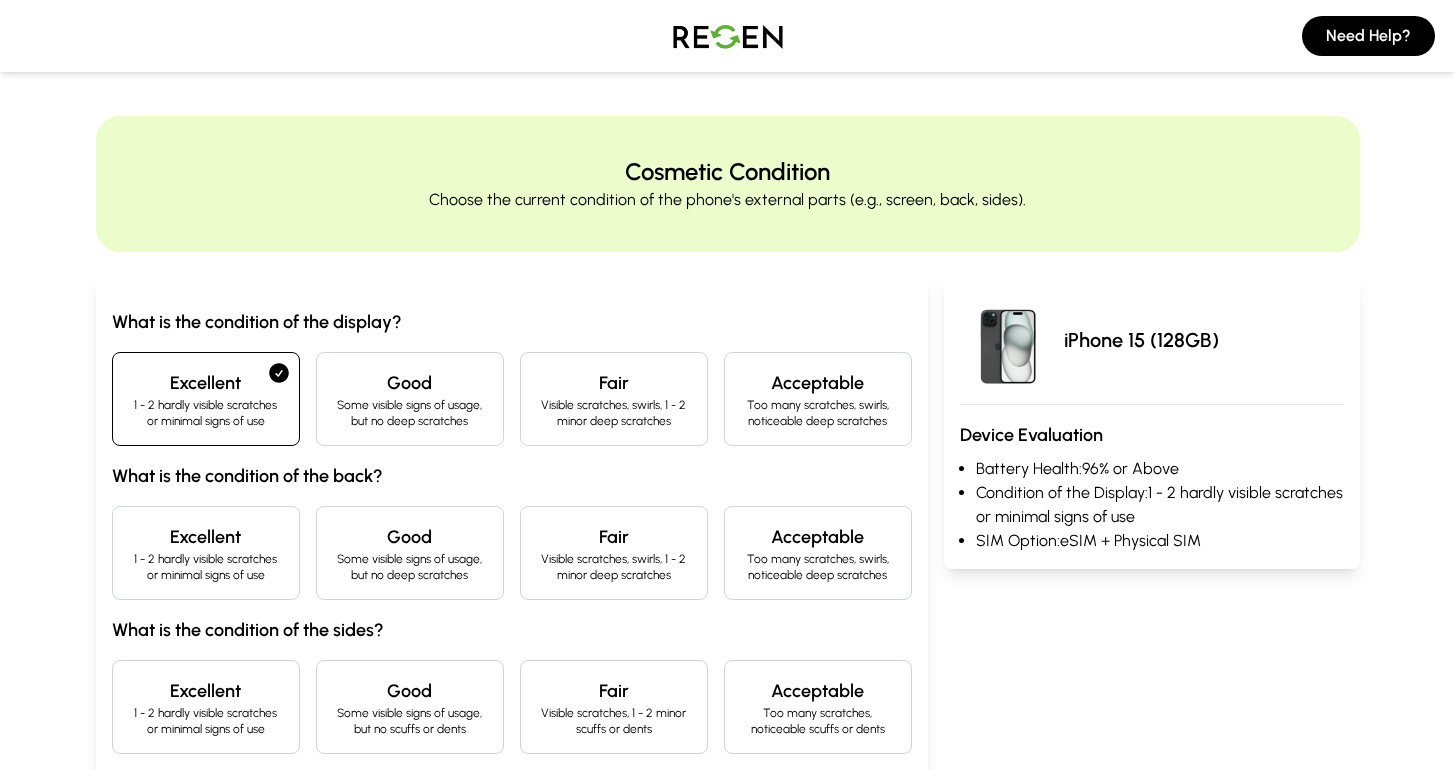 click on "Excellent" at bounding box center [206, 537] 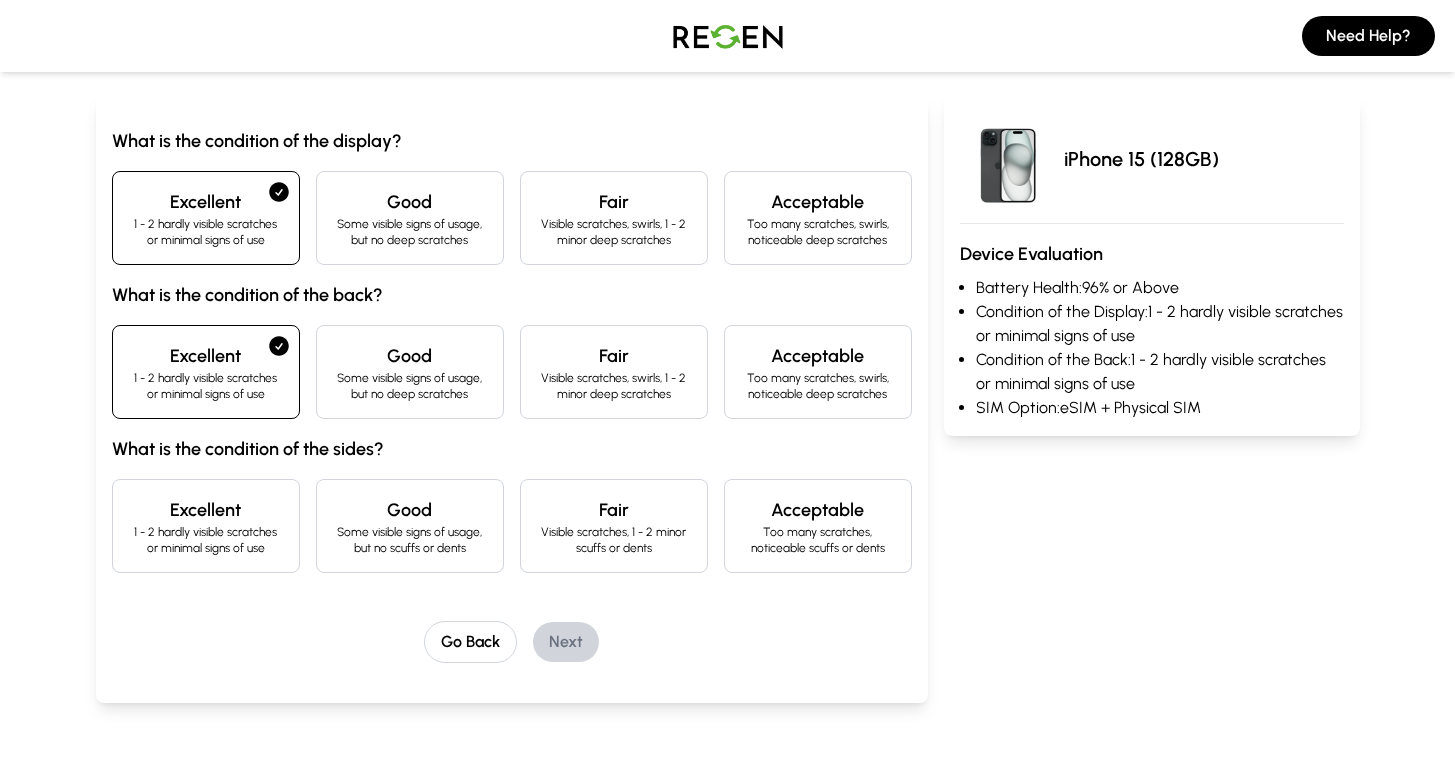 scroll, scrollTop: 370, scrollLeft: 0, axis: vertical 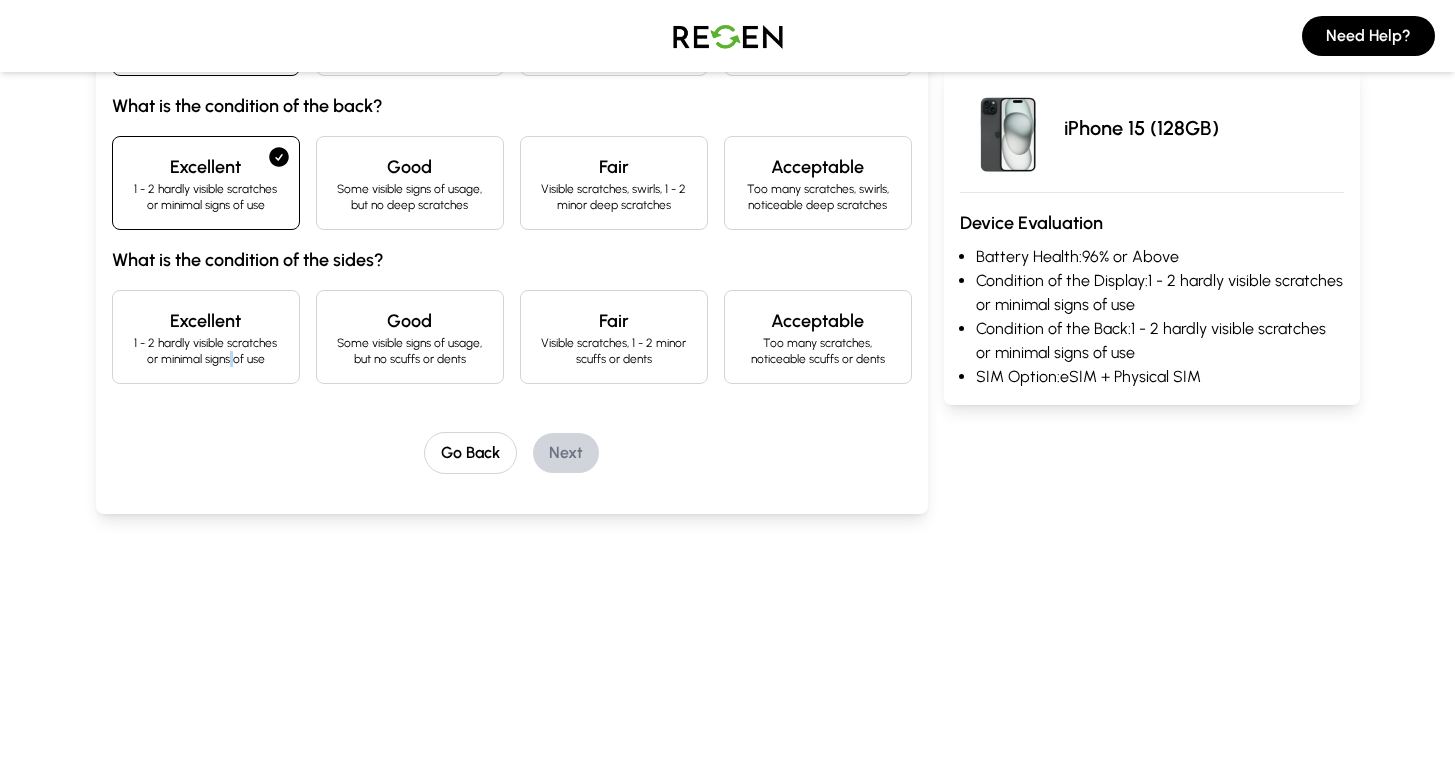 click on "1 - 2 hardly visible scratches or minimal signs of use" at bounding box center [206, 351] 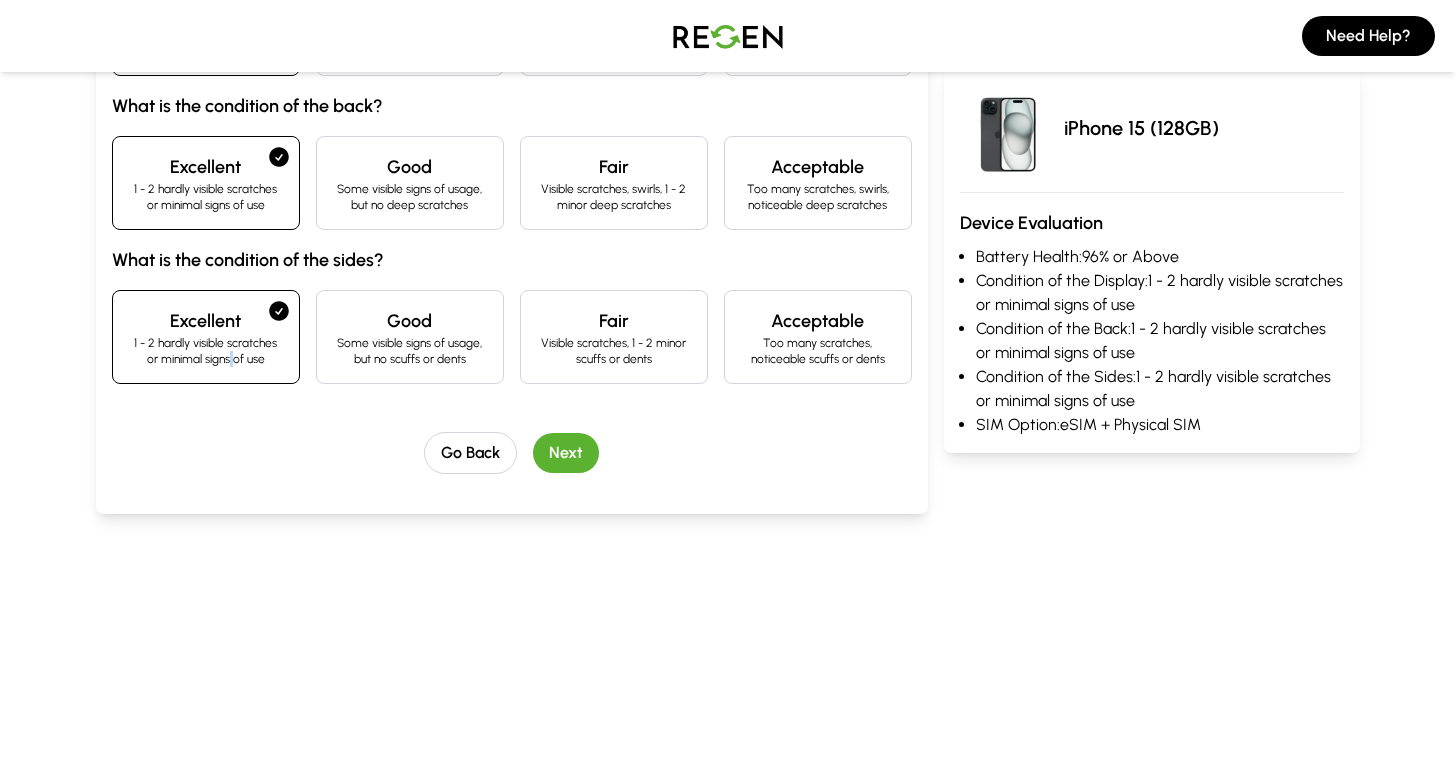 click on "Next" at bounding box center (566, 453) 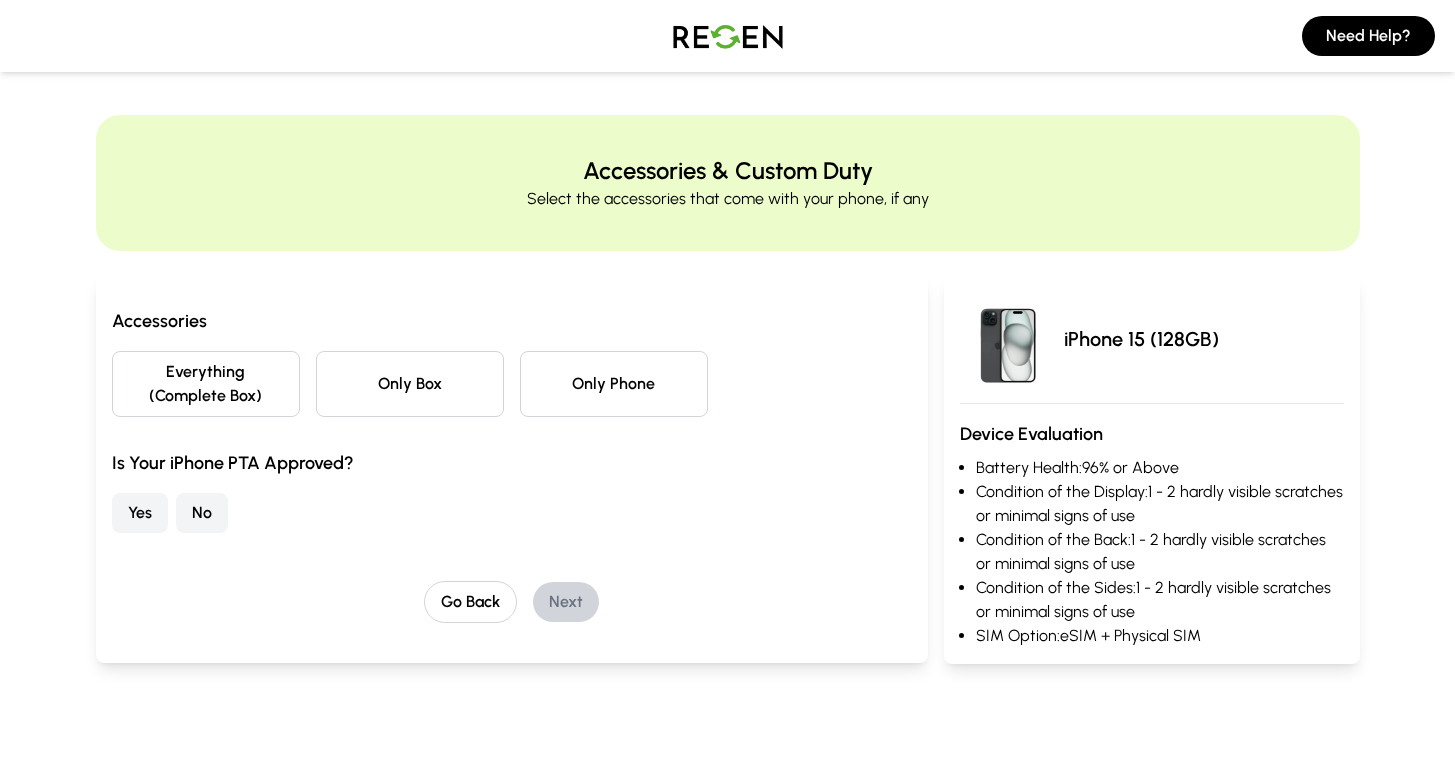 scroll, scrollTop: 0, scrollLeft: 0, axis: both 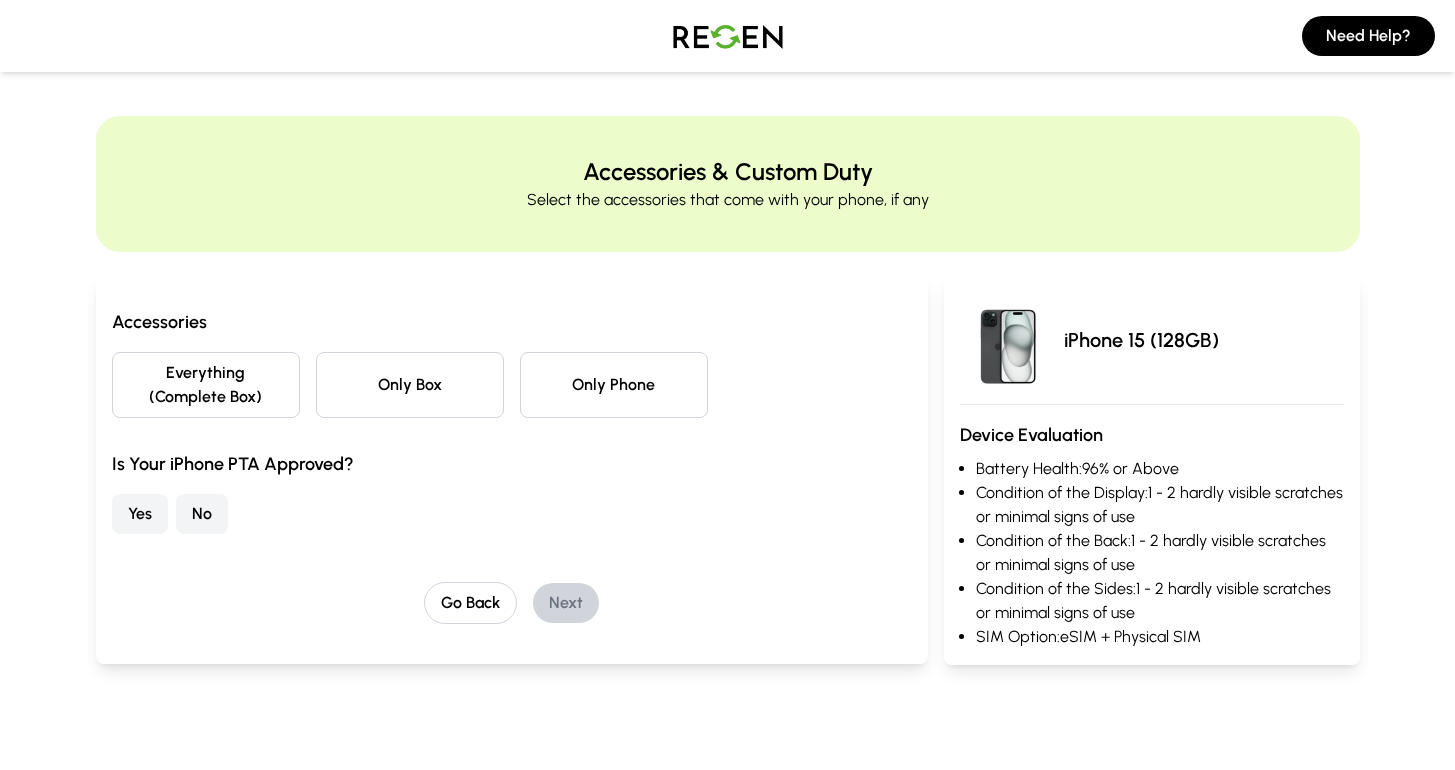 click on "Everything (Complete Box)" at bounding box center (206, 385) 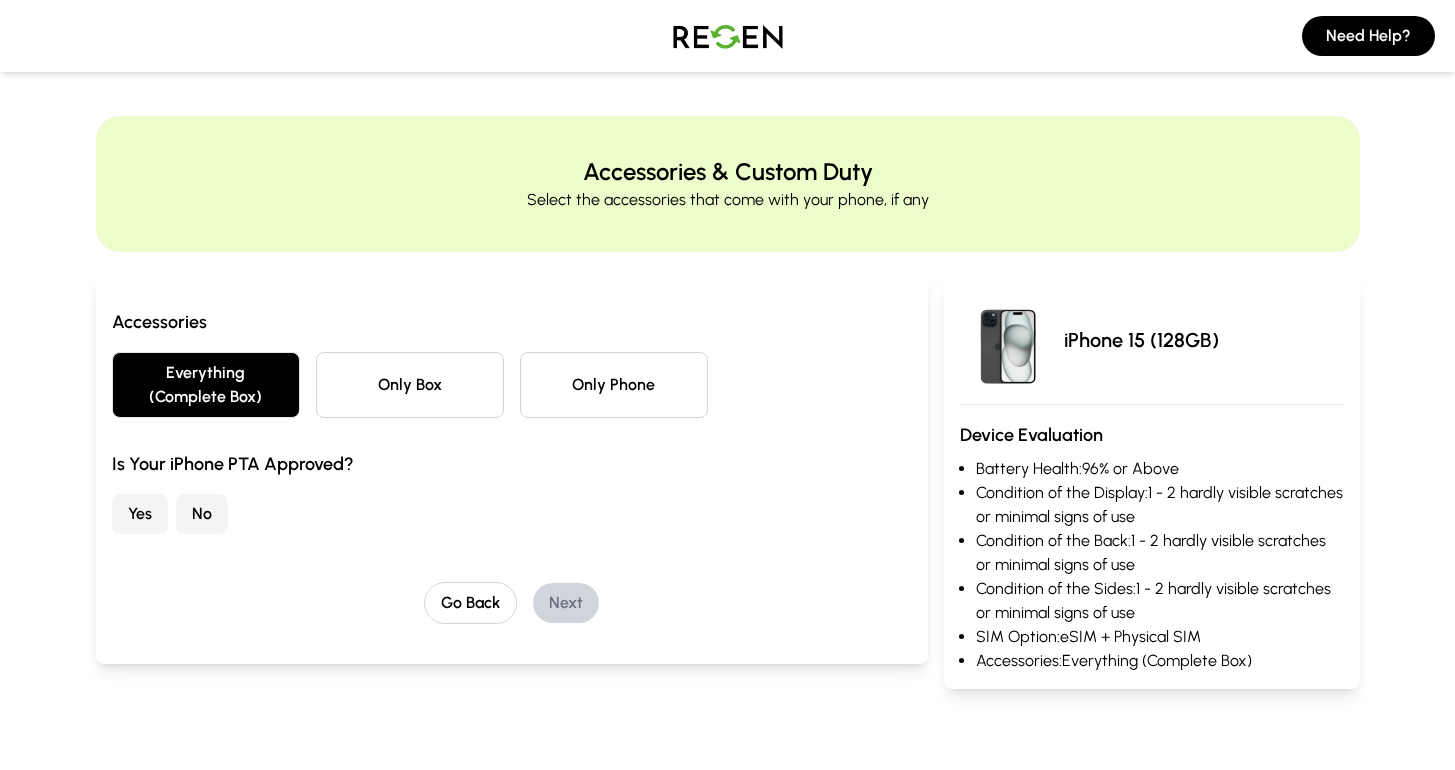 drag, startPoint x: 208, startPoint y: 506, endPoint x: 313, endPoint y: 539, distance: 110.06362 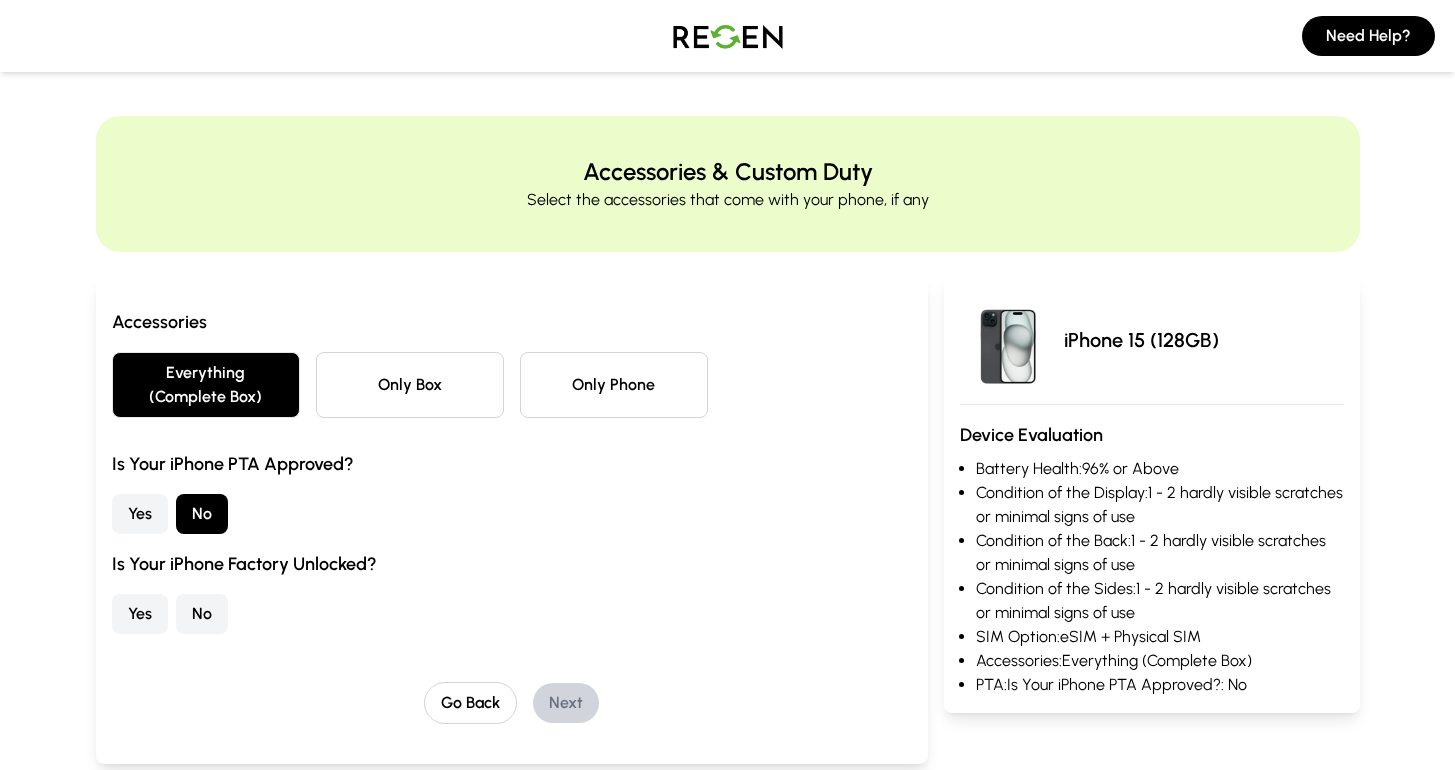click on "Yes" at bounding box center [140, 614] 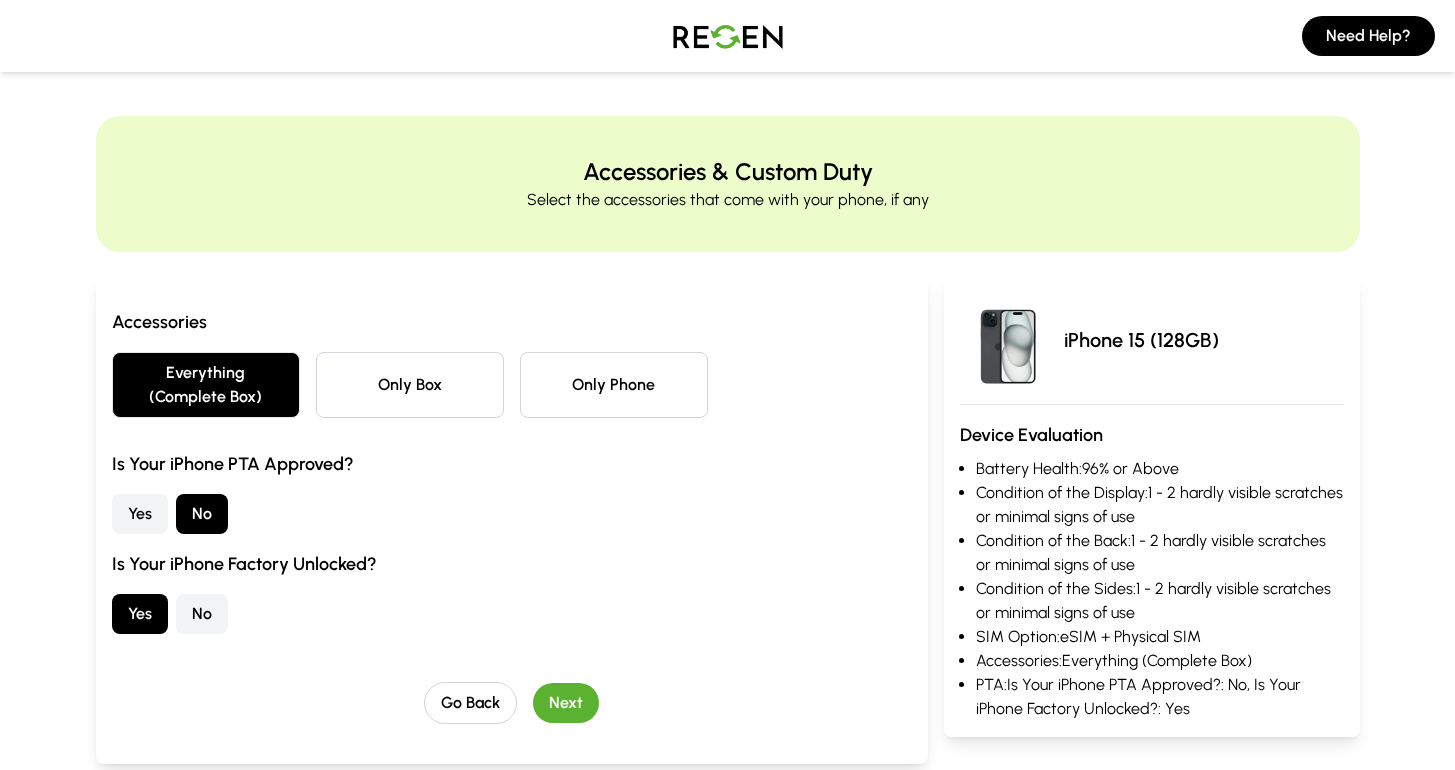 click on "Next" at bounding box center [566, 703] 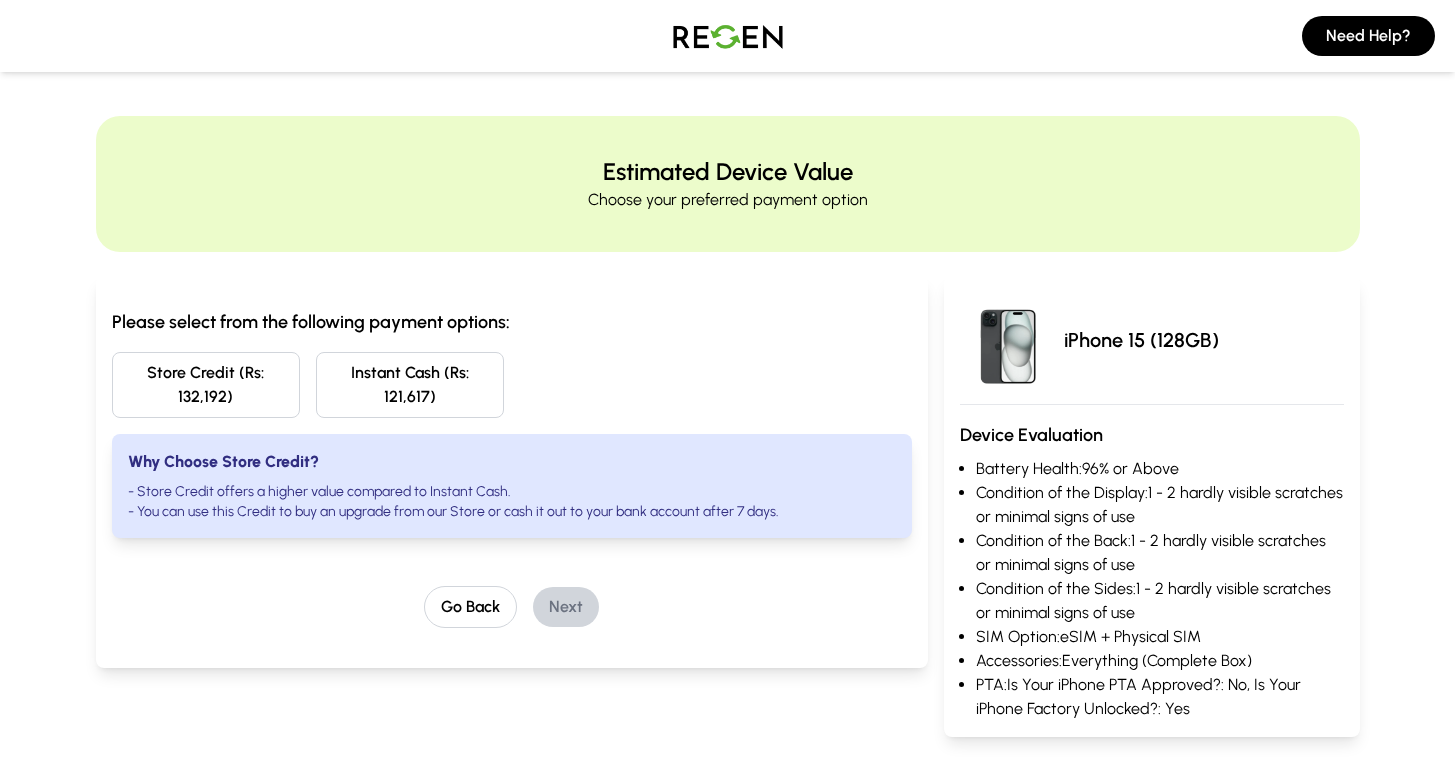 click on "Store Credit (Rs: 132,192)" at bounding box center [206, 385] 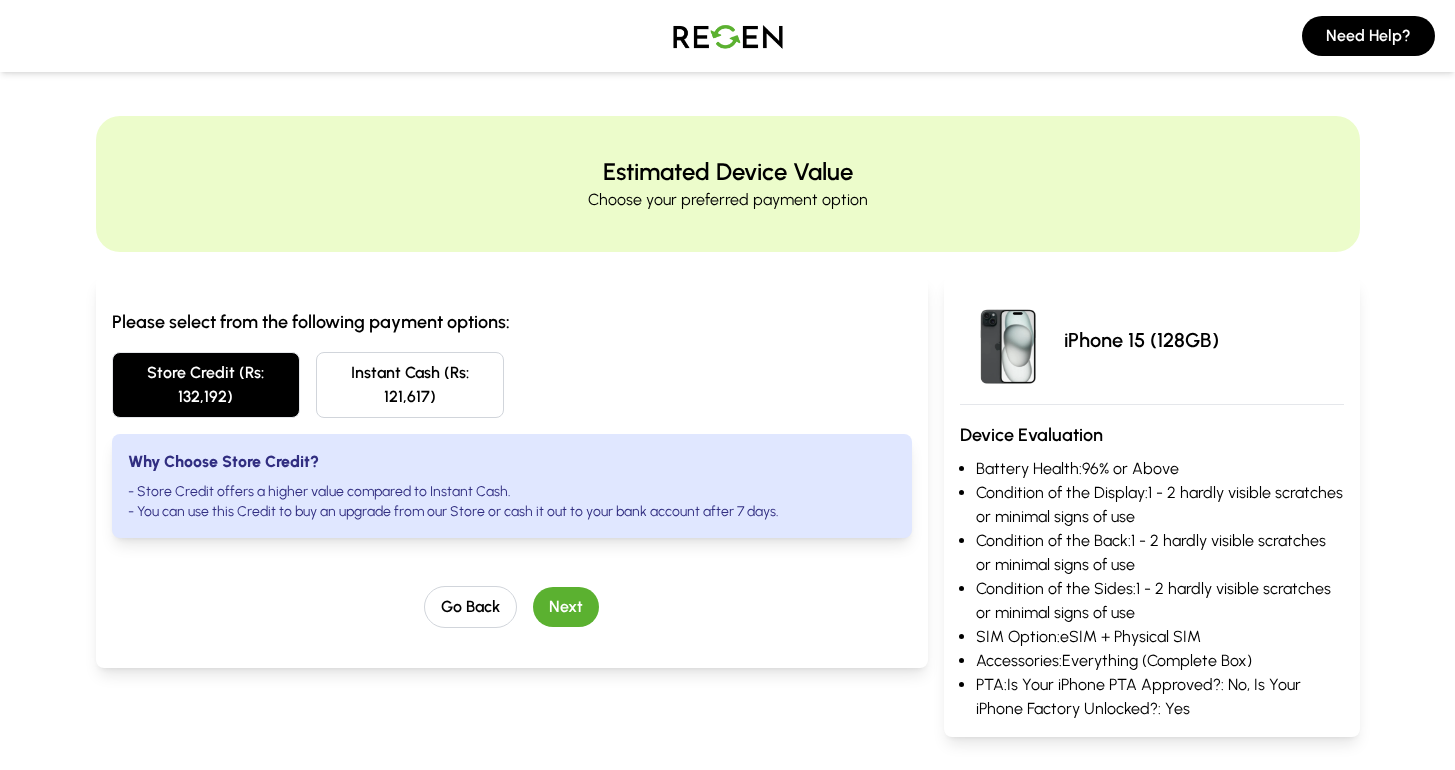 click on "Next" at bounding box center (566, 607) 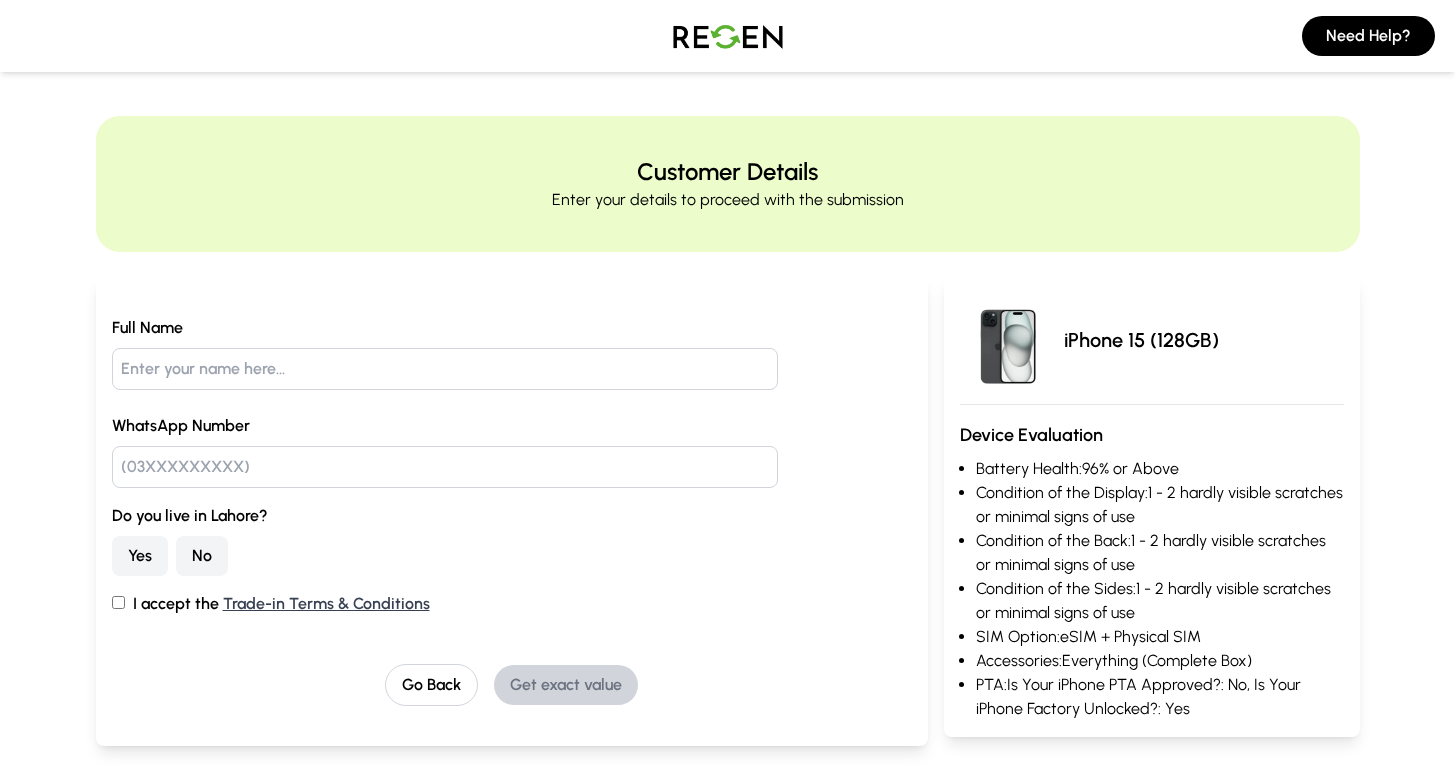 scroll, scrollTop: 140, scrollLeft: 0, axis: vertical 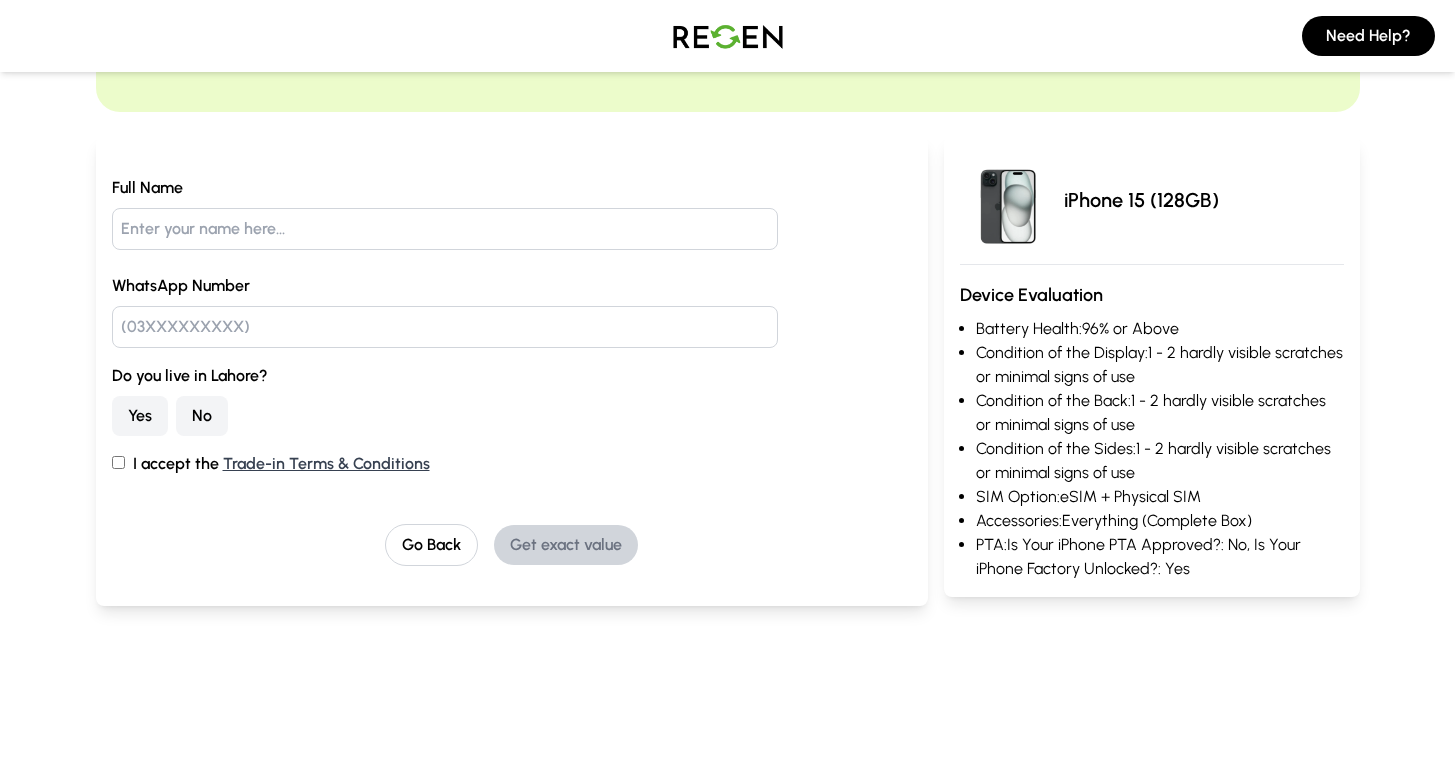 click on "No" at bounding box center (202, 416) 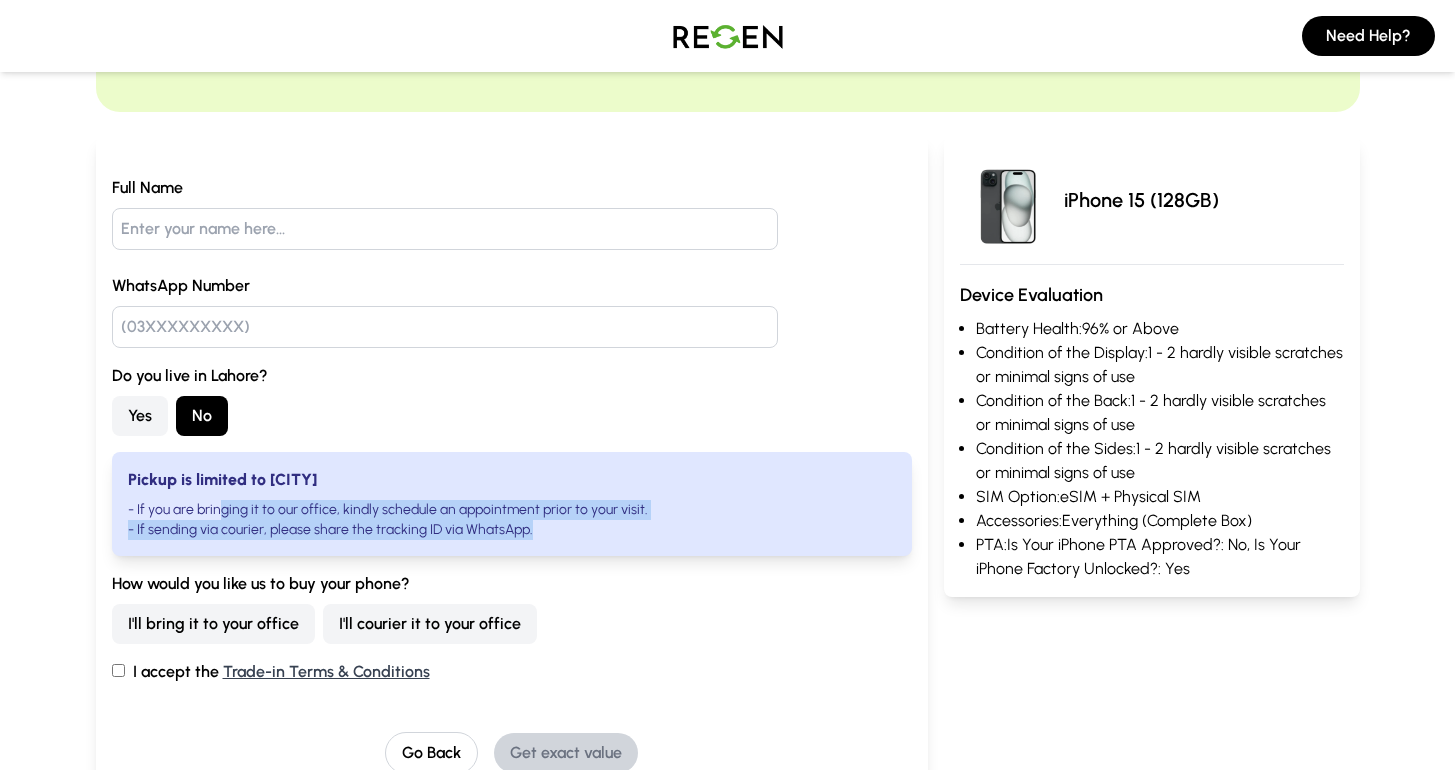 drag, startPoint x: 223, startPoint y: 508, endPoint x: 665, endPoint y: 520, distance: 442.16287 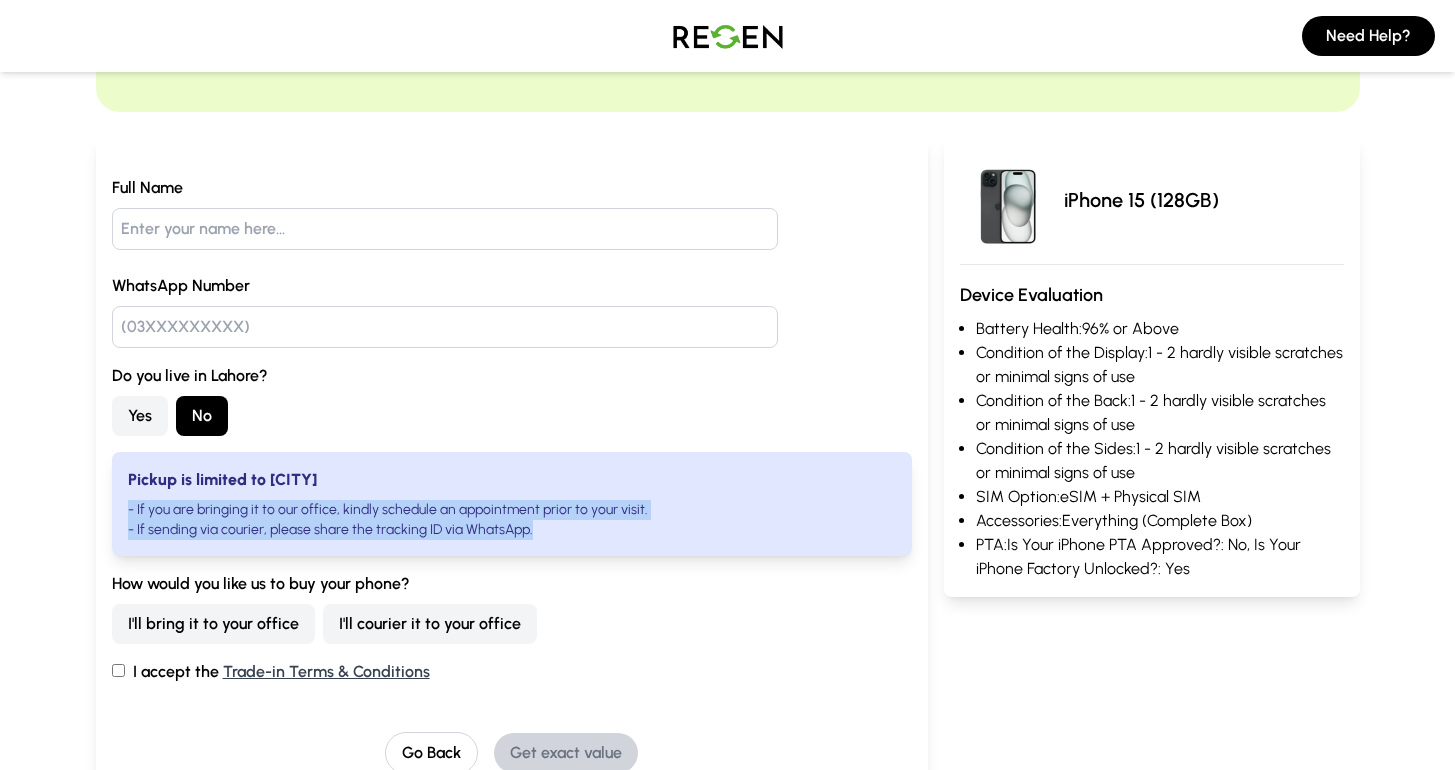 drag, startPoint x: 567, startPoint y: 528, endPoint x: 120, endPoint y: 510, distance: 447.36227 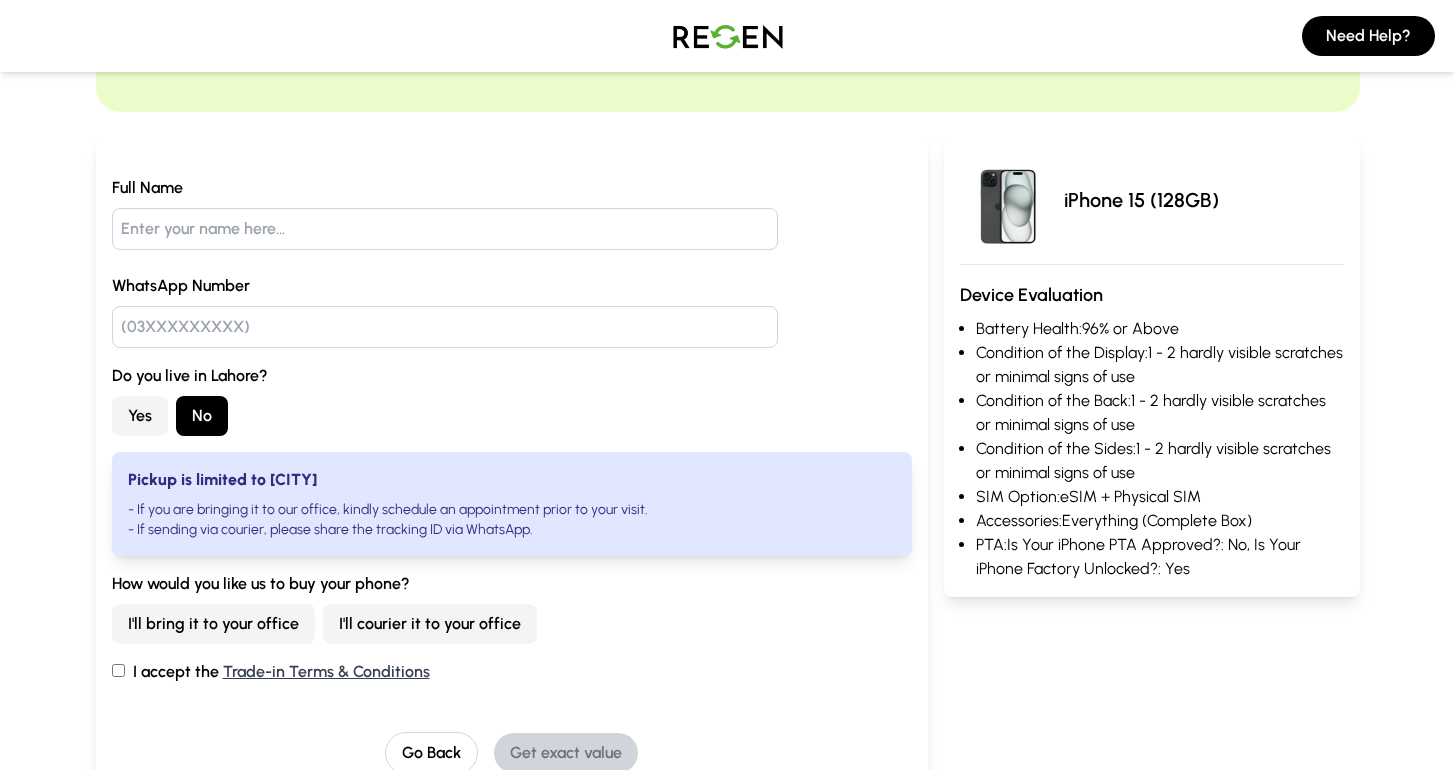 click on "How would you like us to buy your phone?" at bounding box center [512, 584] 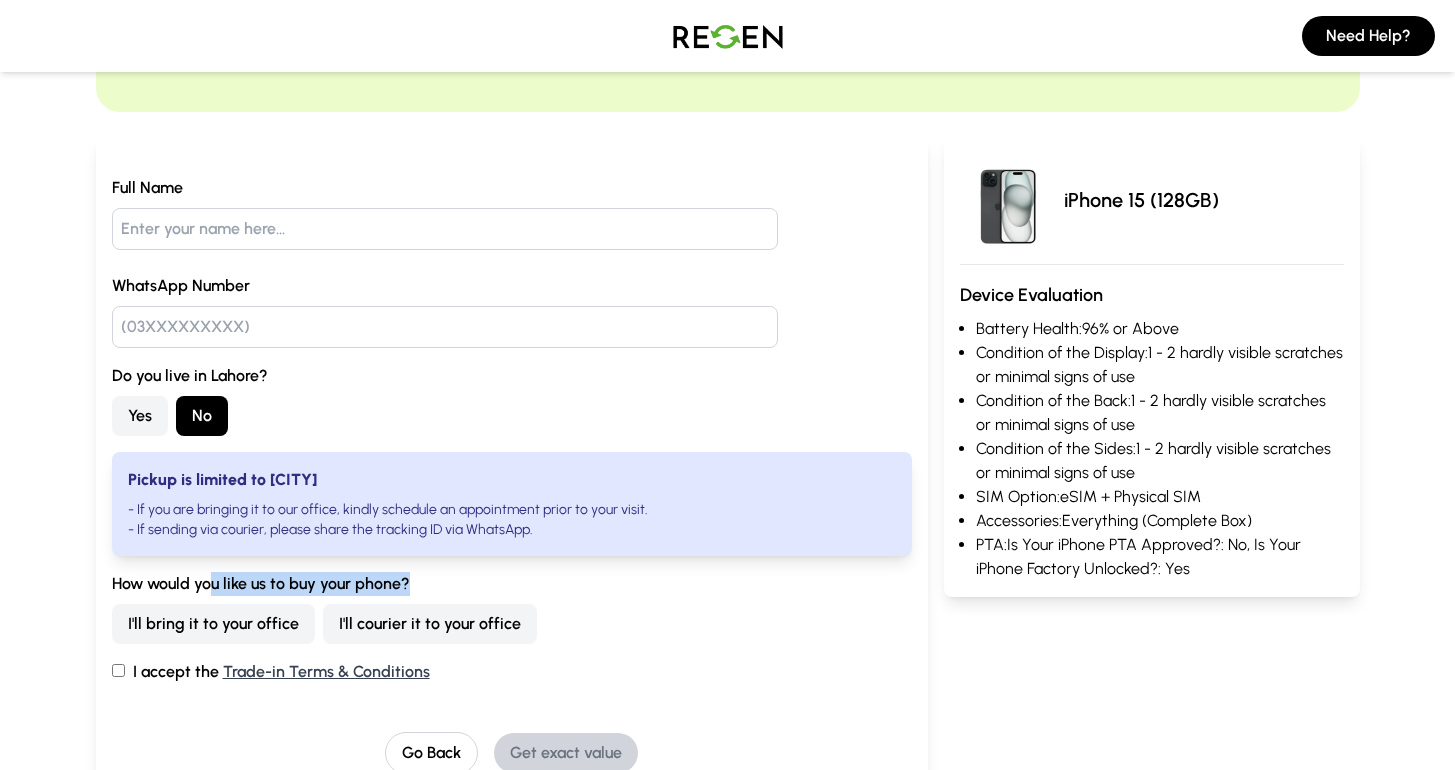 drag, startPoint x: 234, startPoint y: 580, endPoint x: 441, endPoint y: 580, distance: 207 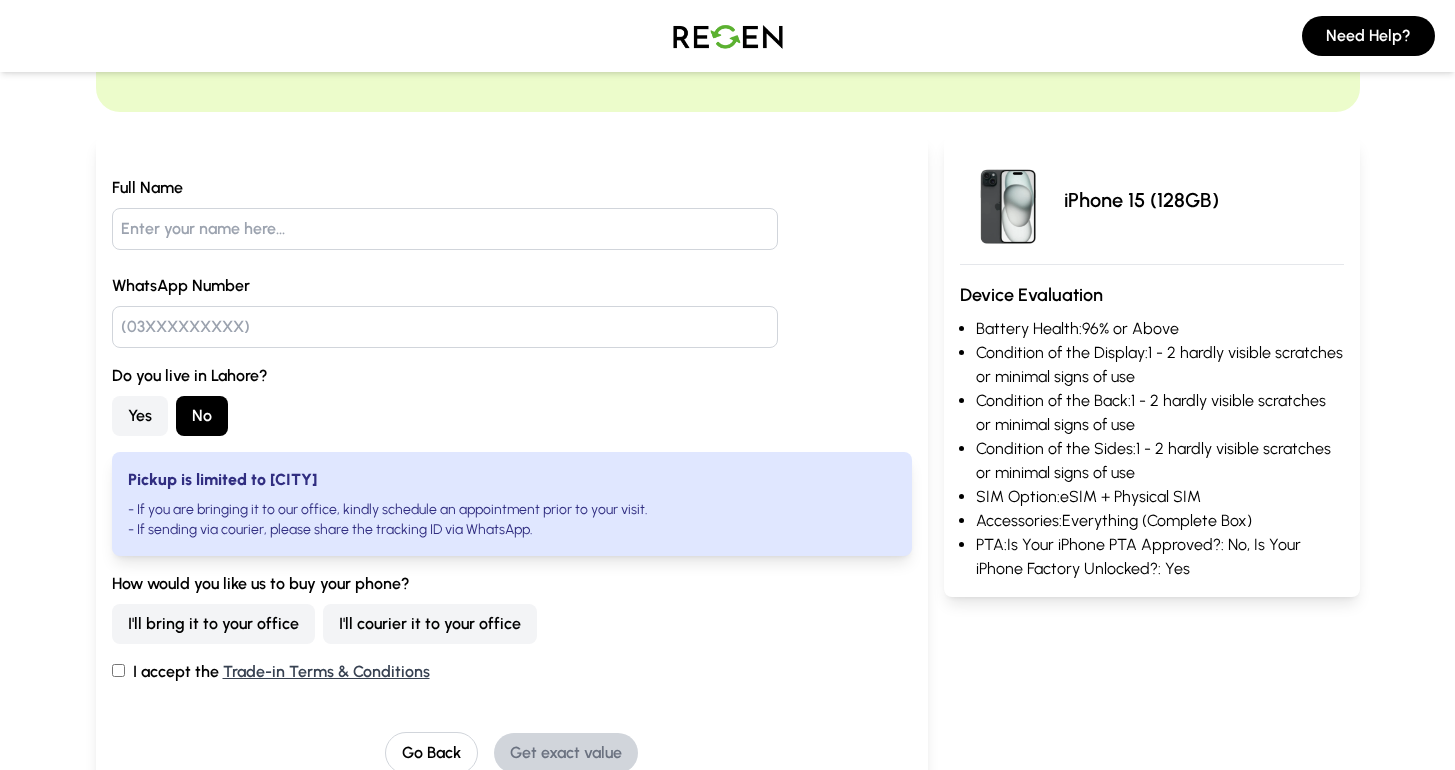 click on "I'll courier it to your office" at bounding box center [430, 624] 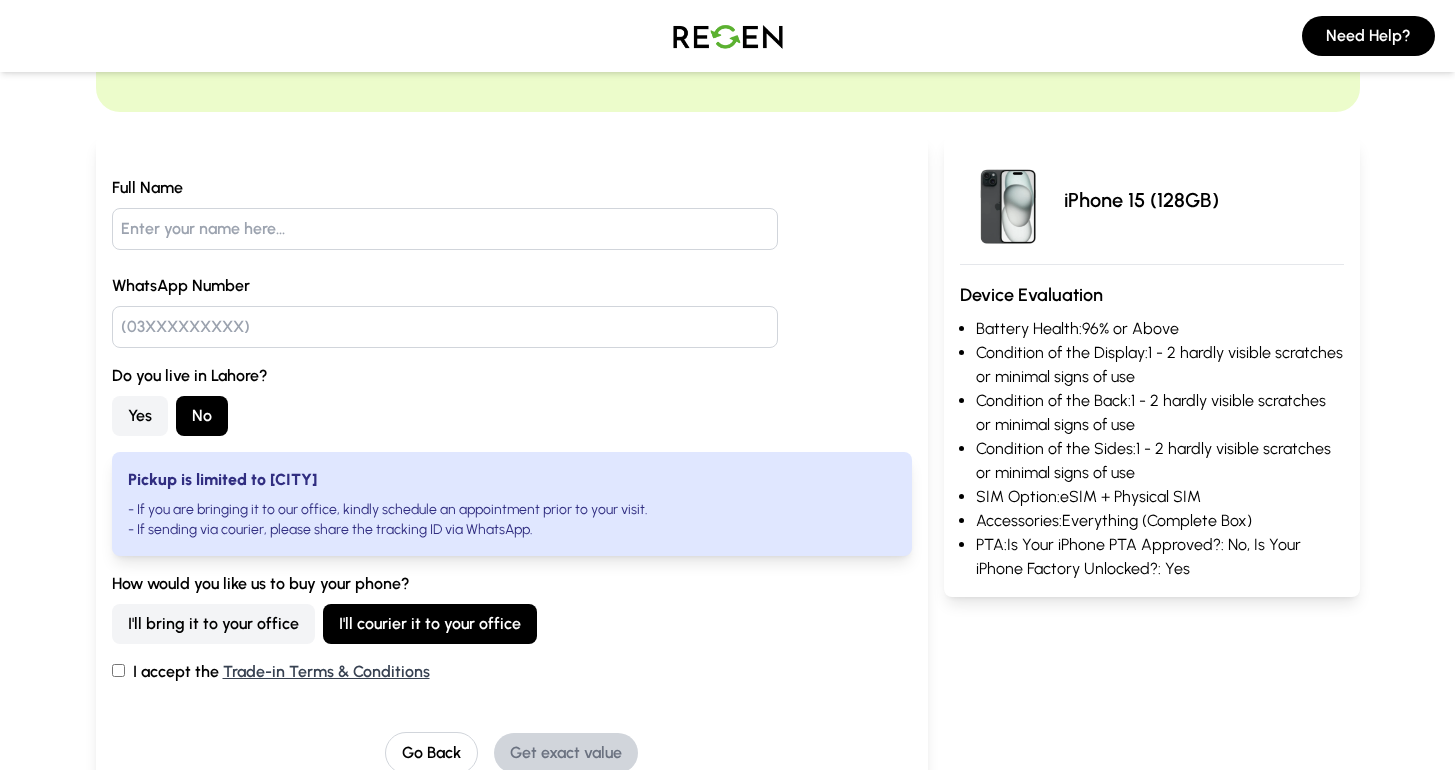 click on "I accept the   Trade-in Terms & Conditions" at bounding box center [512, 672] 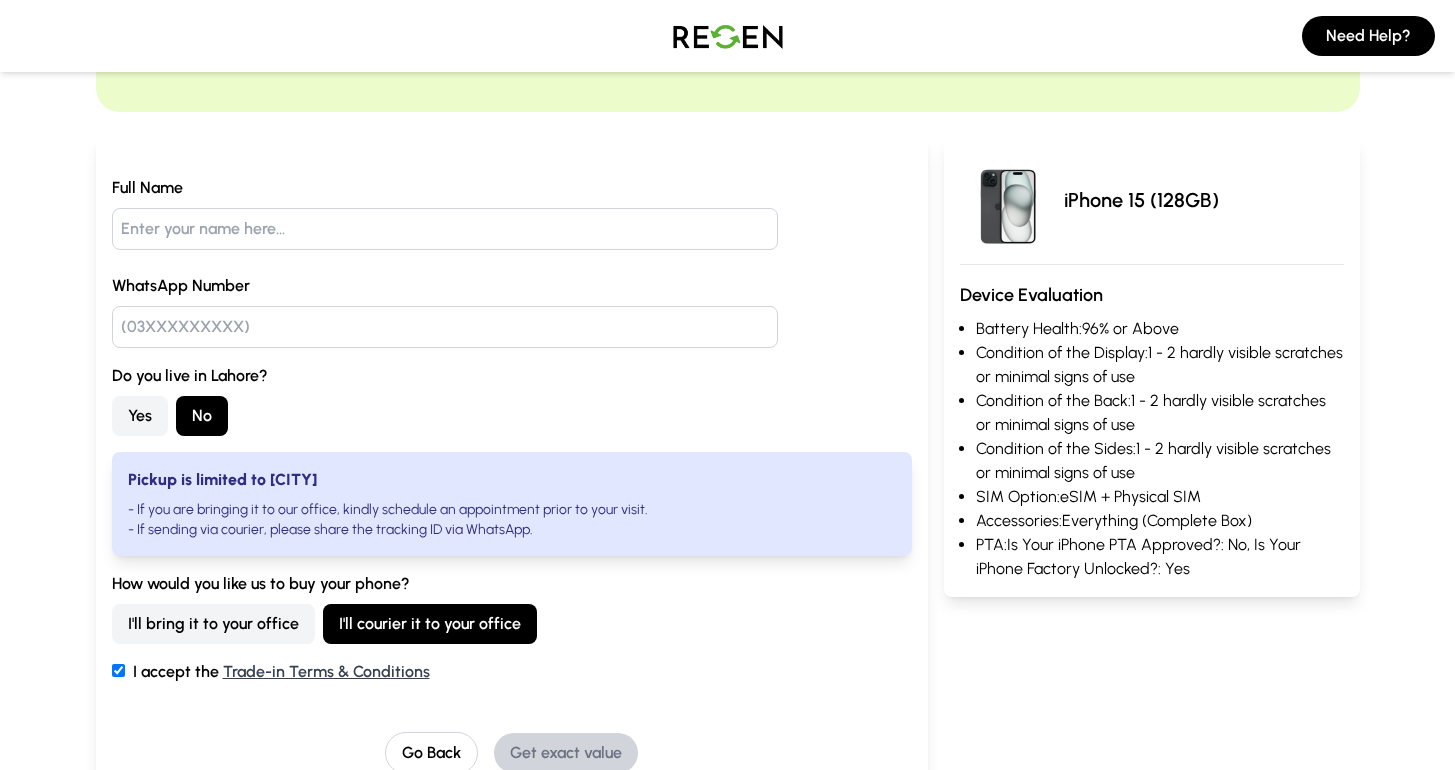 checkbox on "true" 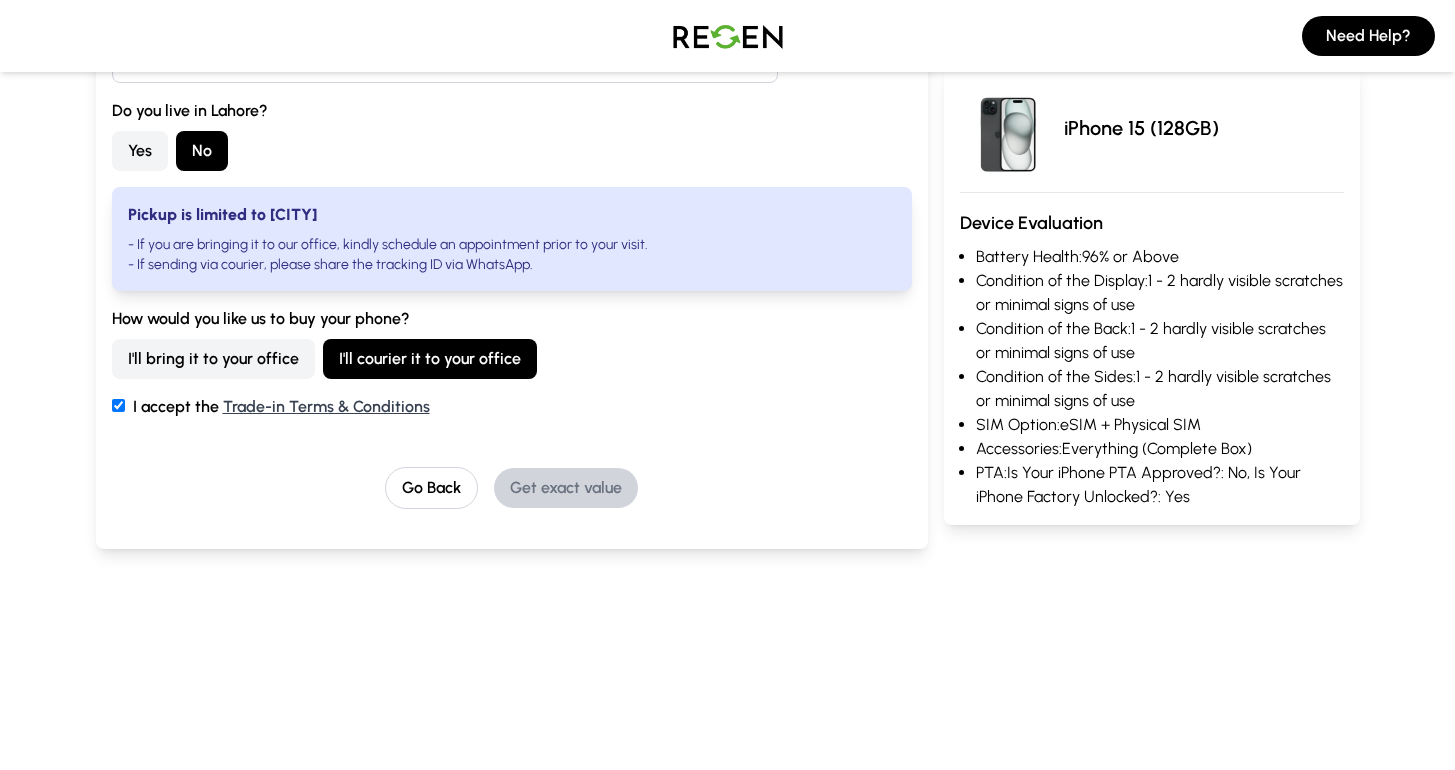 scroll, scrollTop: 0, scrollLeft: 0, axis: both 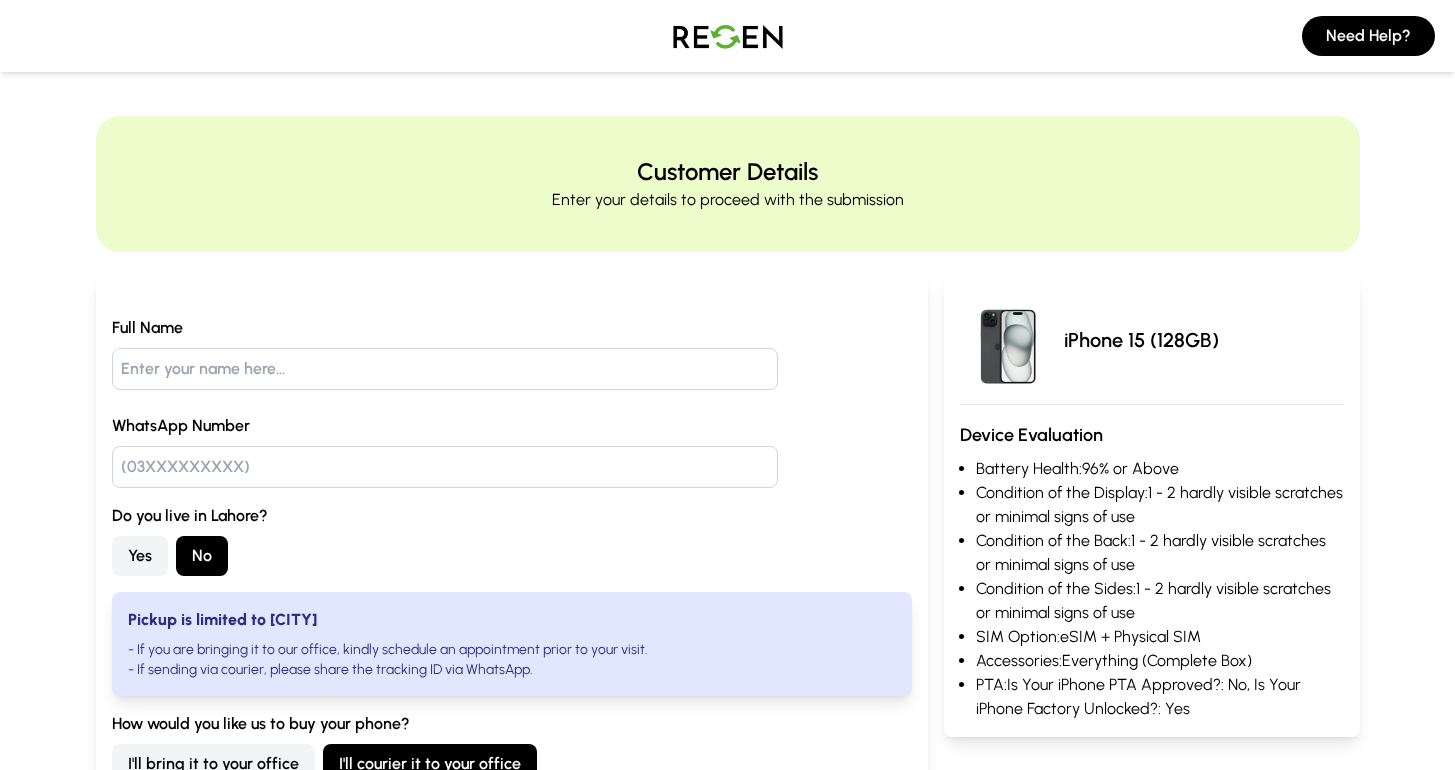 click at bounding box center (728, 36) 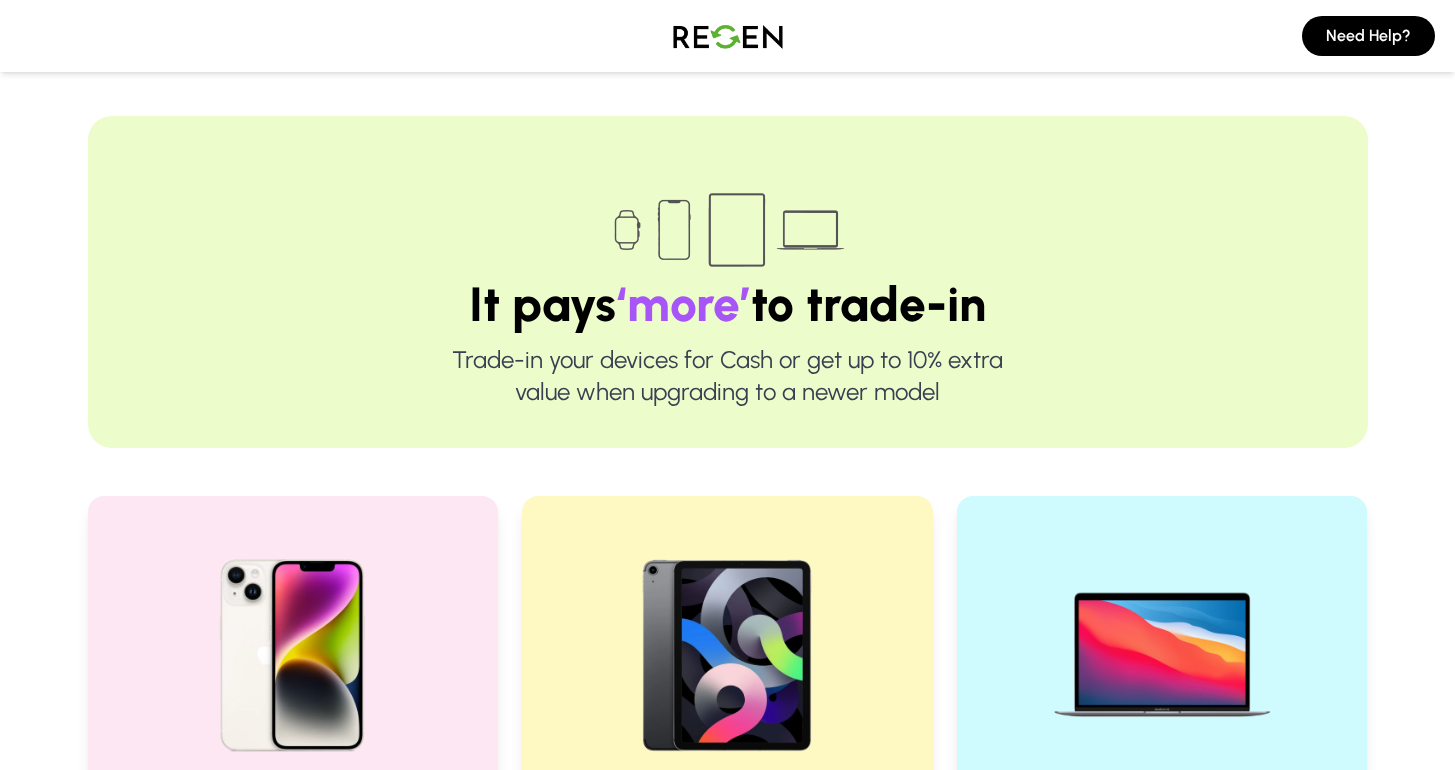 scroll, scrollTop: 426, scrollLeft: 0, axis: vertical 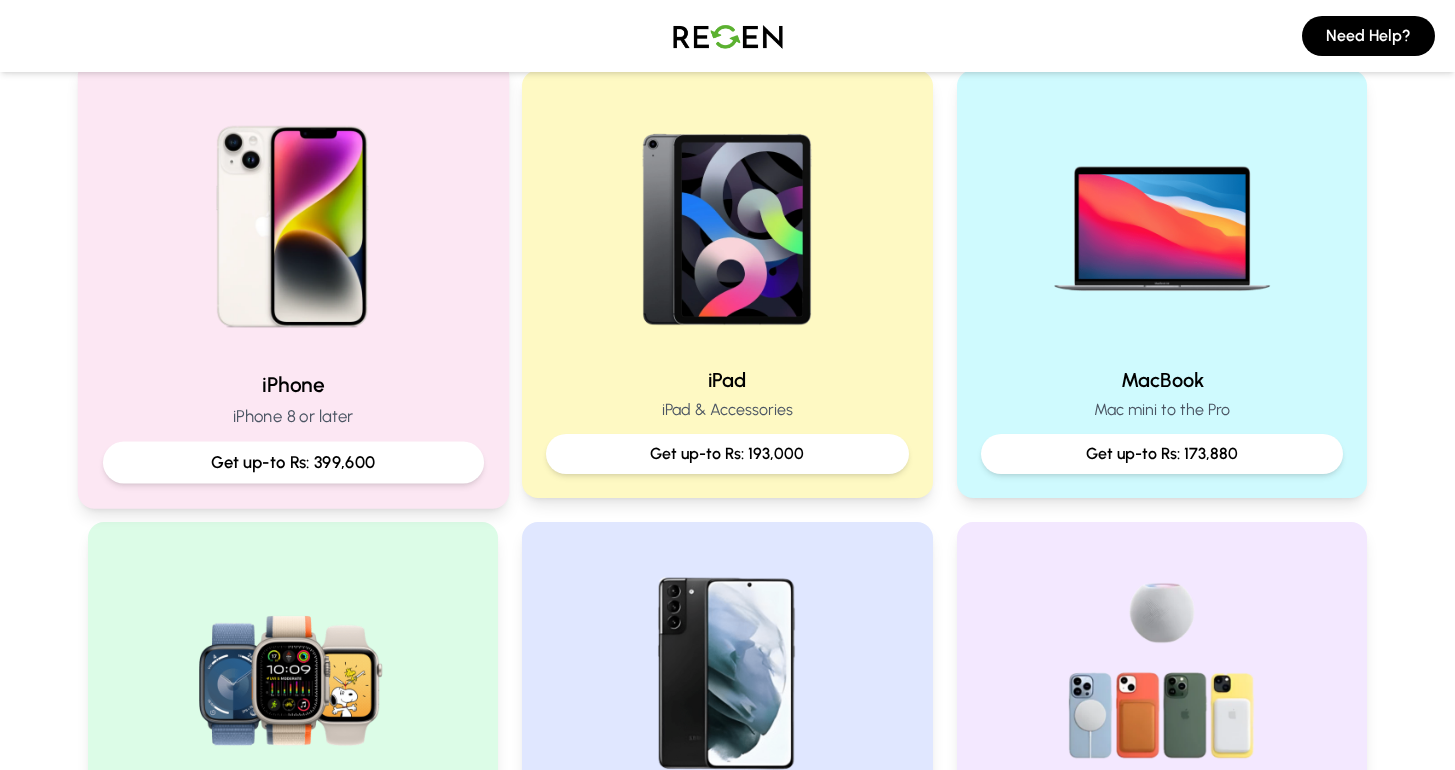 click on "iPhone iPhone 8 or later Get up-to Rs: 399,600" at bounding box center (292, 283) 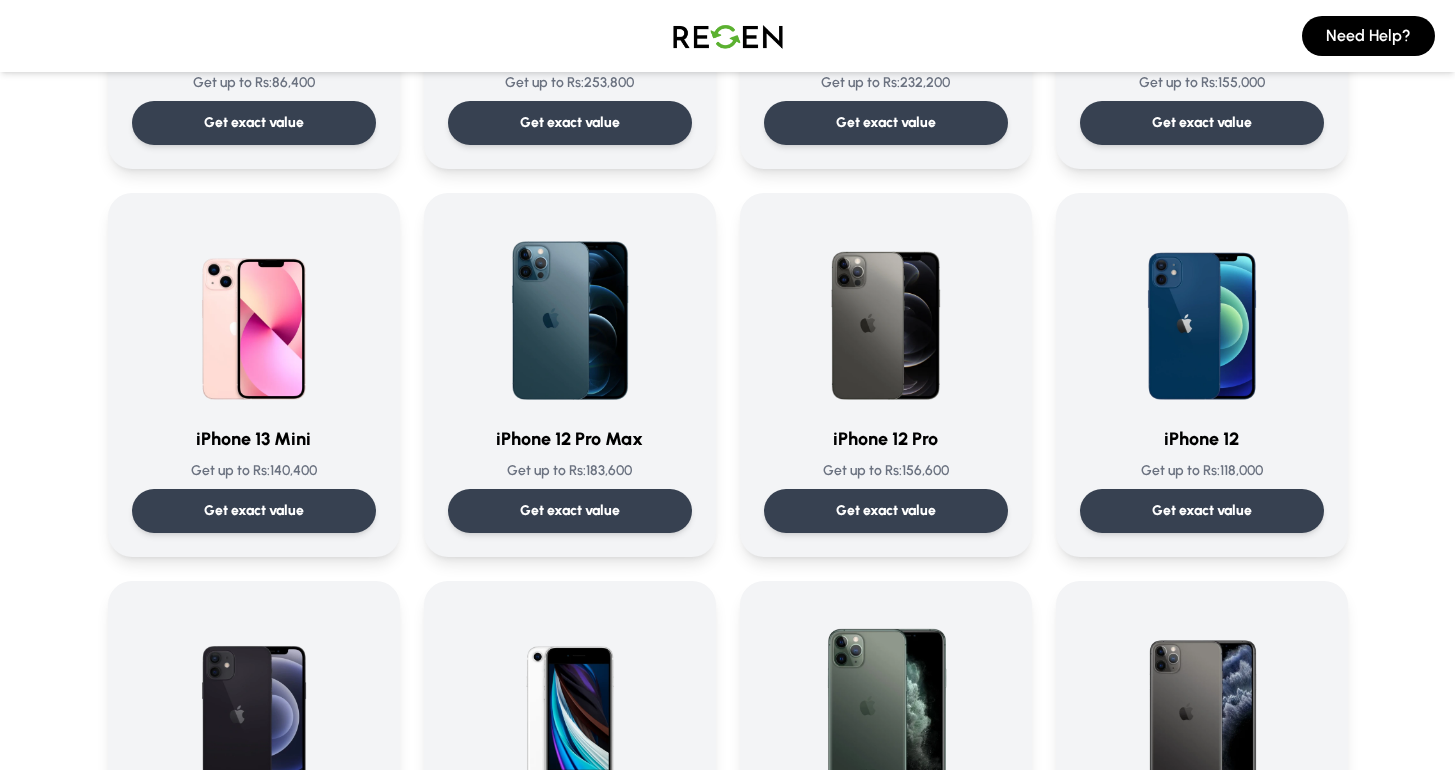 scroll, scrollTop: 0, scrollLeft: 0, axis: both 